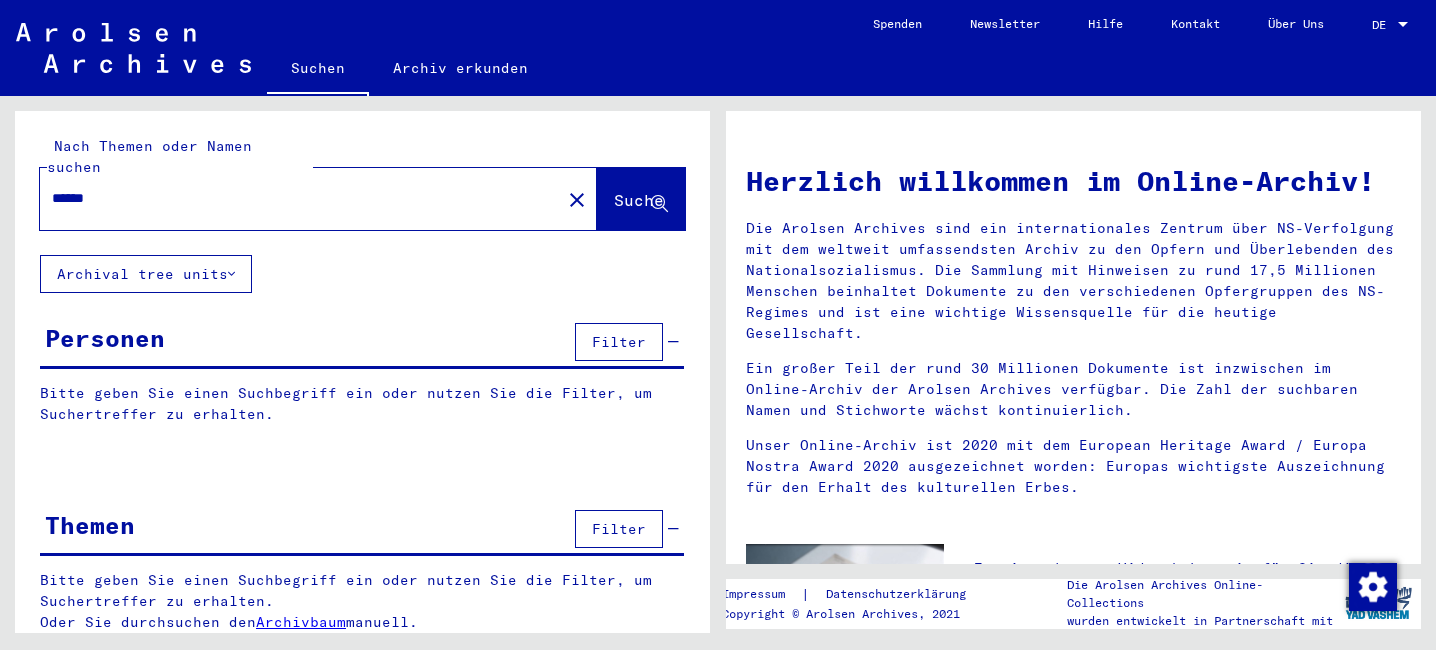 scroll, scrollTop: 0, scrollLeft: 0, axis: both 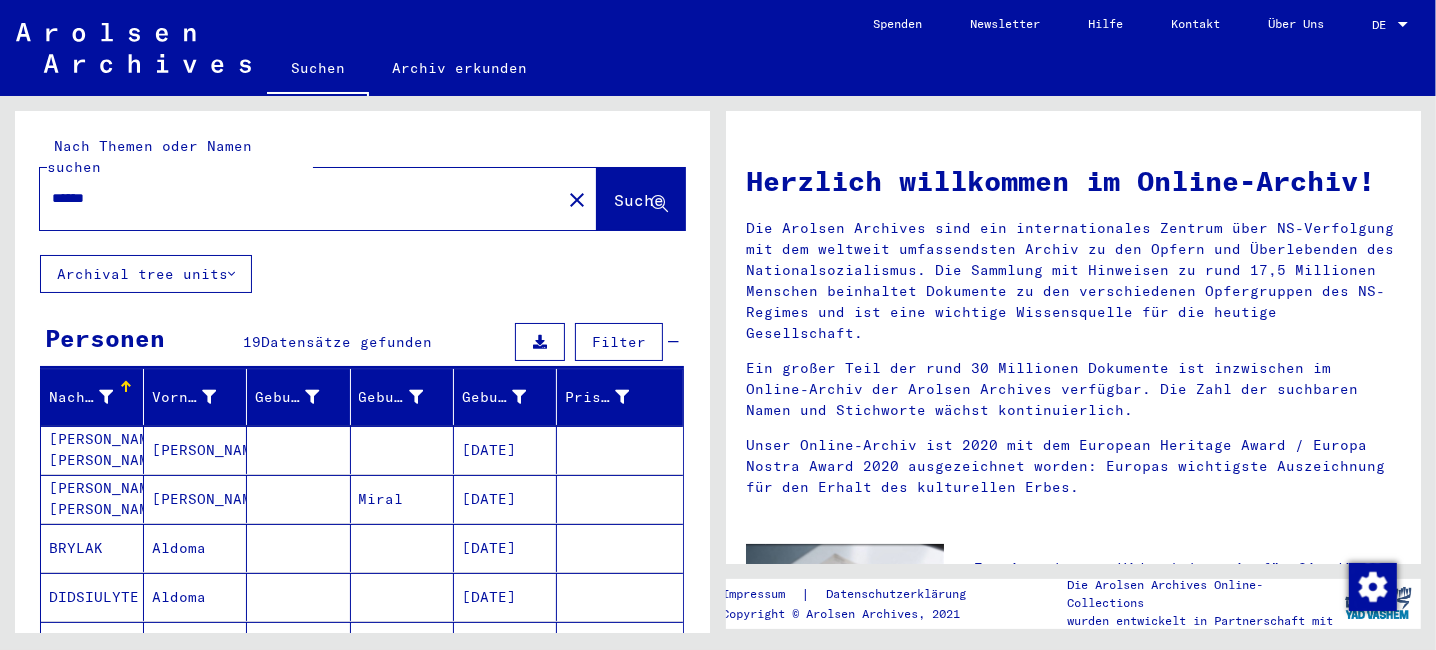 click on "Archival tree units" 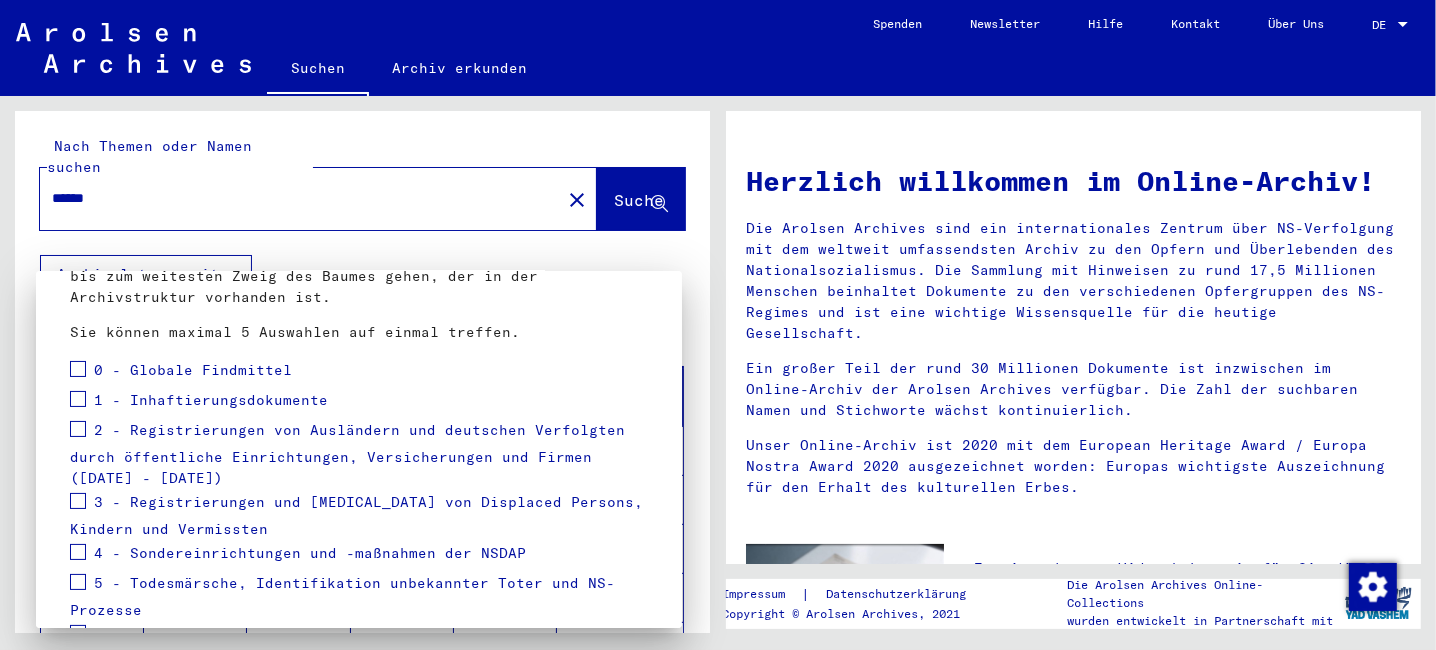 scroll, scrollTop: 200, scrollLeft: 0, axis: vertical 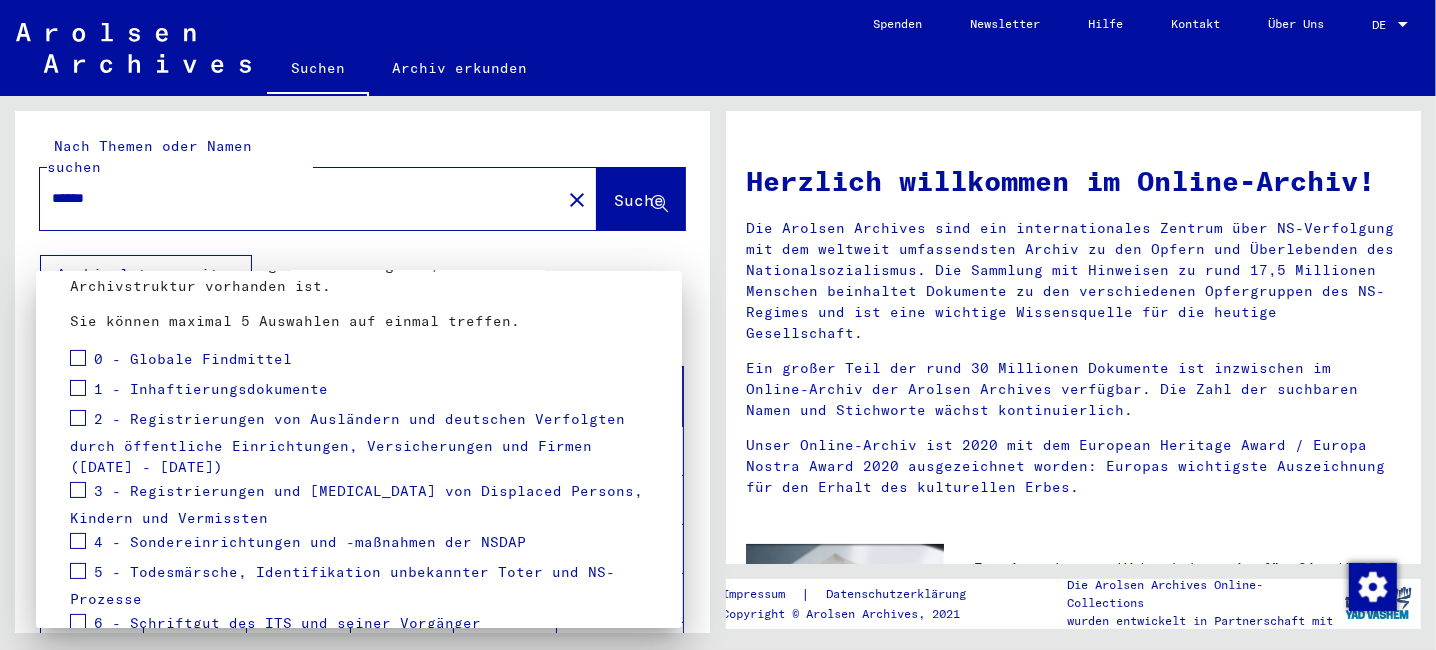 click at bounding box center (718, 325) 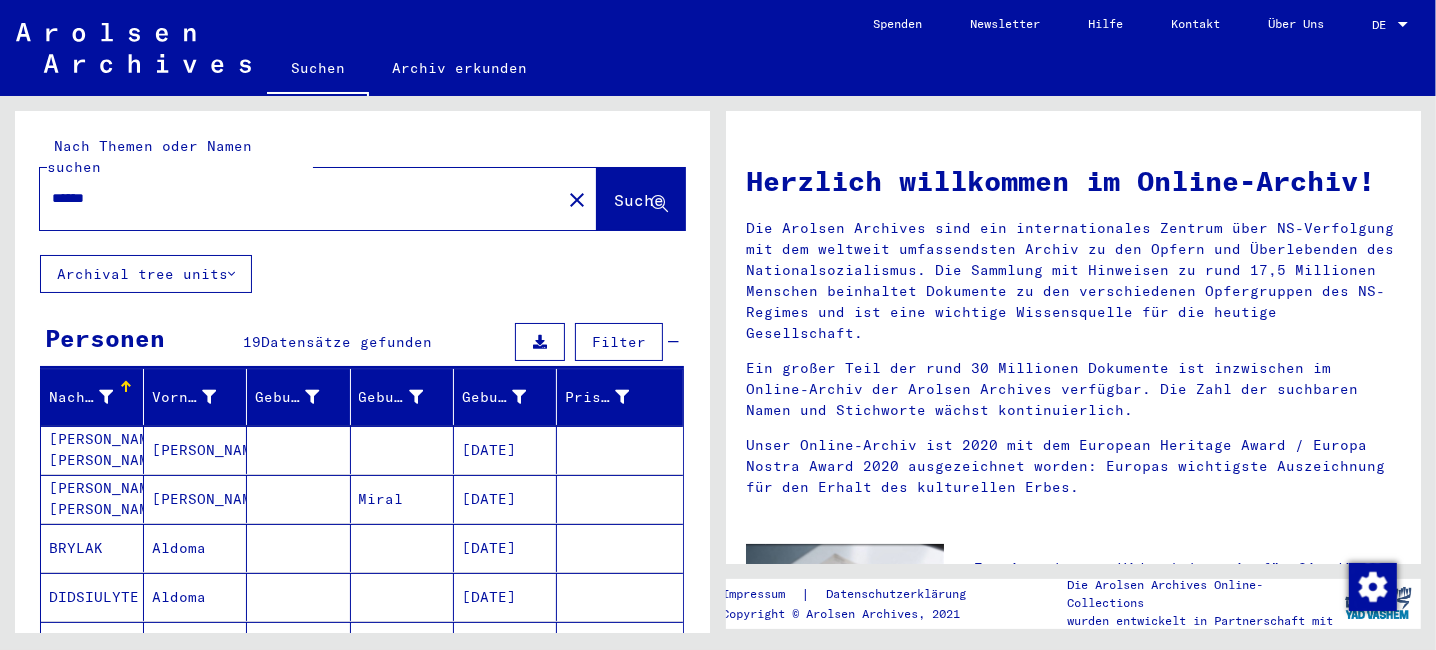 click at bounding box center [1403, 25] 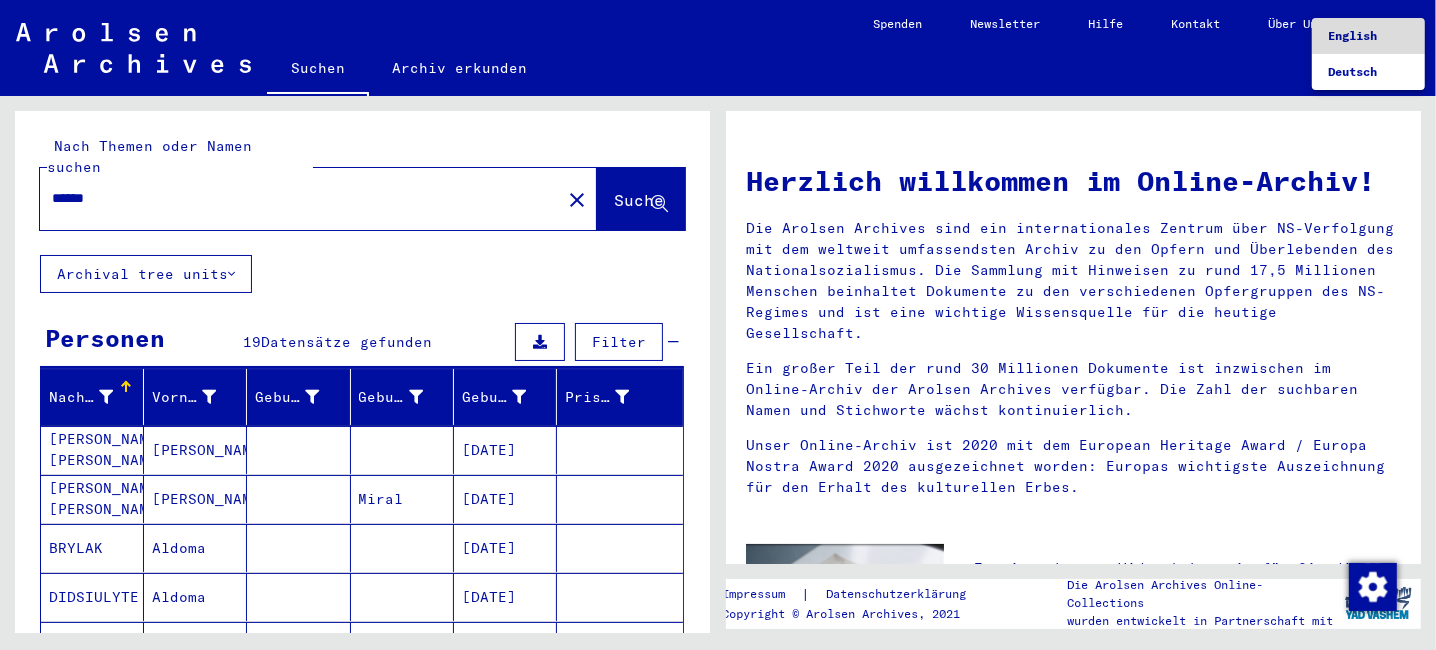 click on "English" at bounding box center [1352, 35] 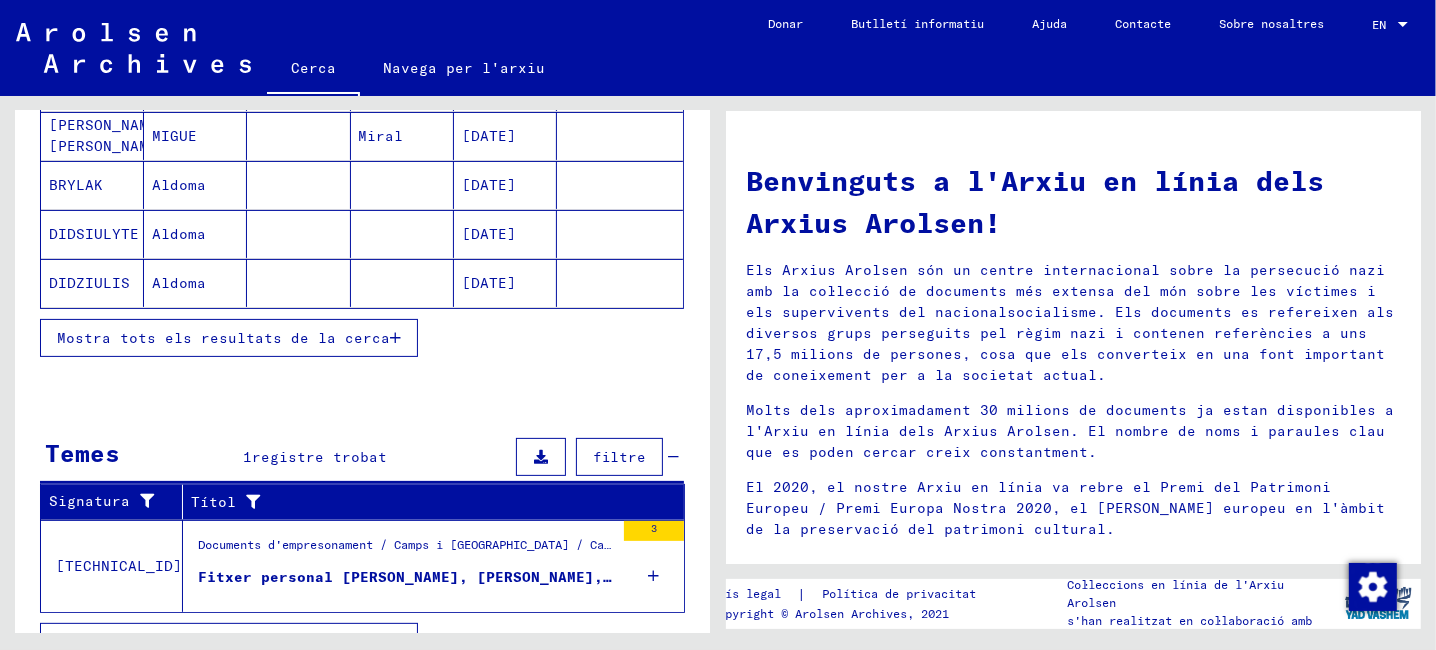 scroll, scrollTop: 374, scrollLeft: 0, axis: vertical 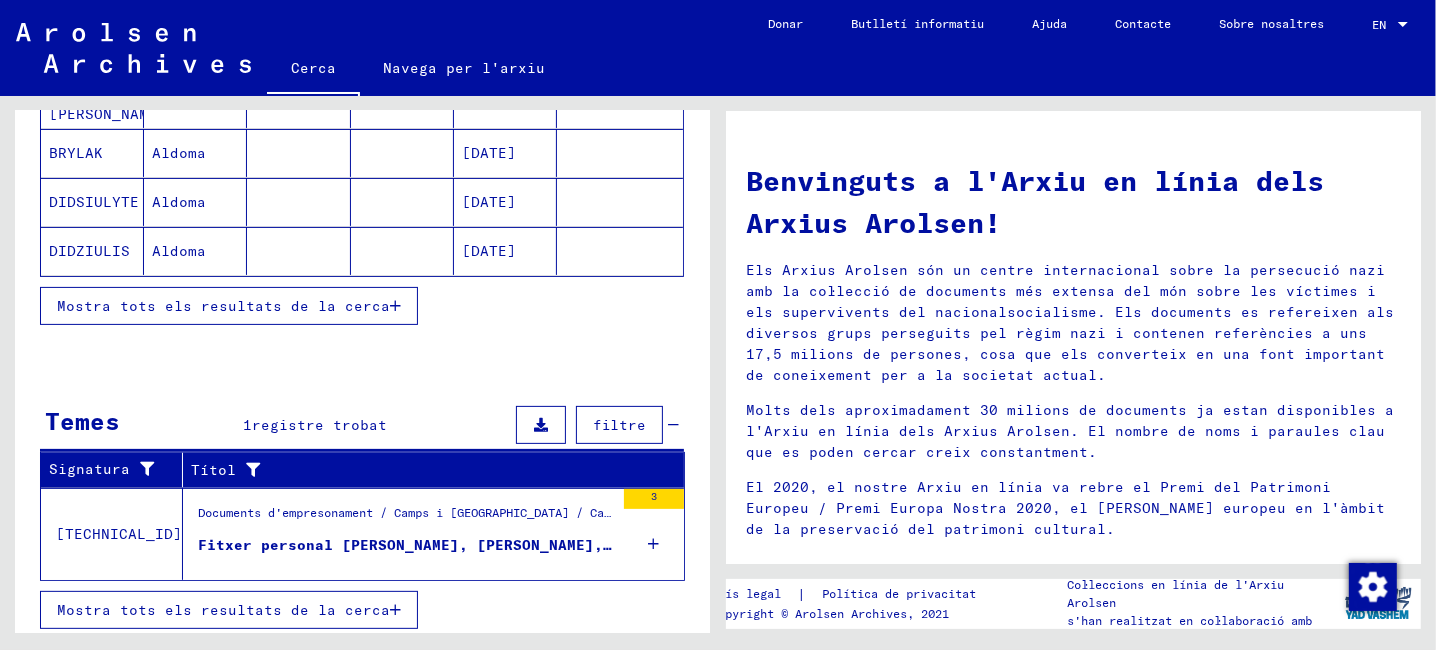 click on "Fitxer personal [PERSON_NAME], [PERSON_NAME], nascuda el 26 de març de 1901" at bounding box center (535, 545) 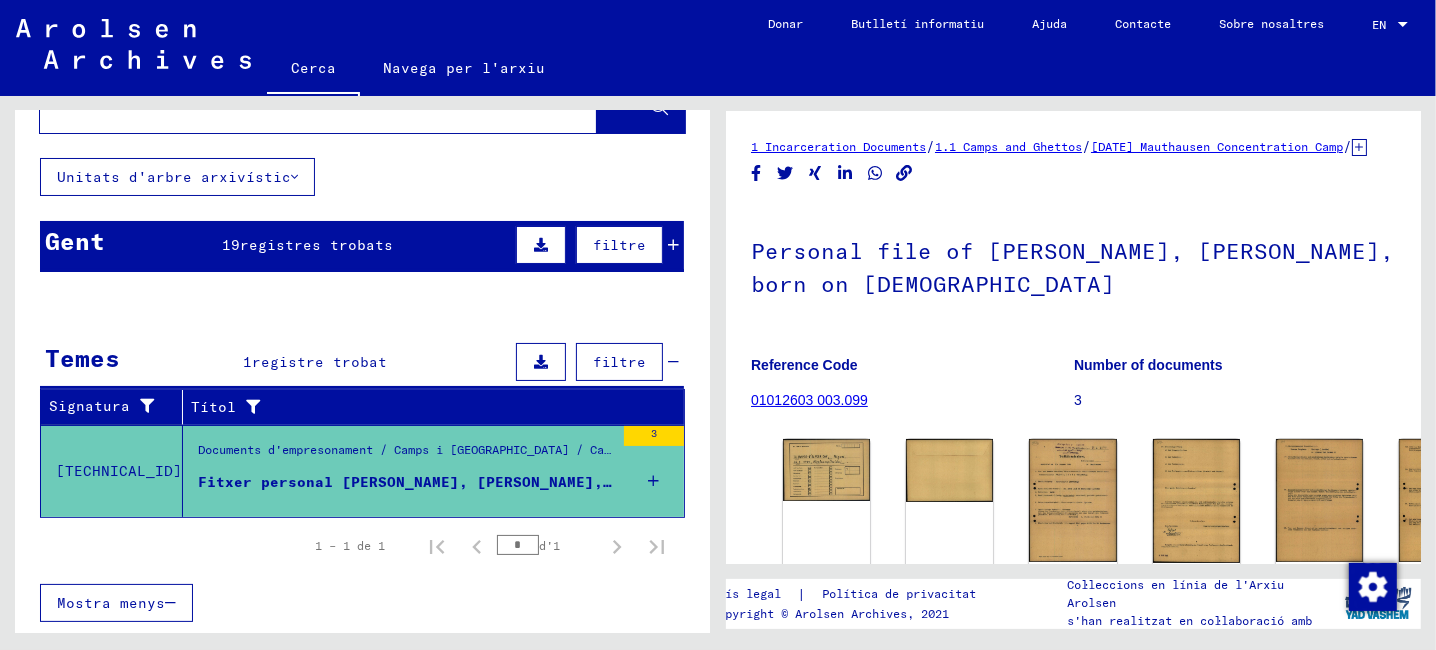 scroll, scrollTop: 71, scrollLeft: 0, axis: vertical 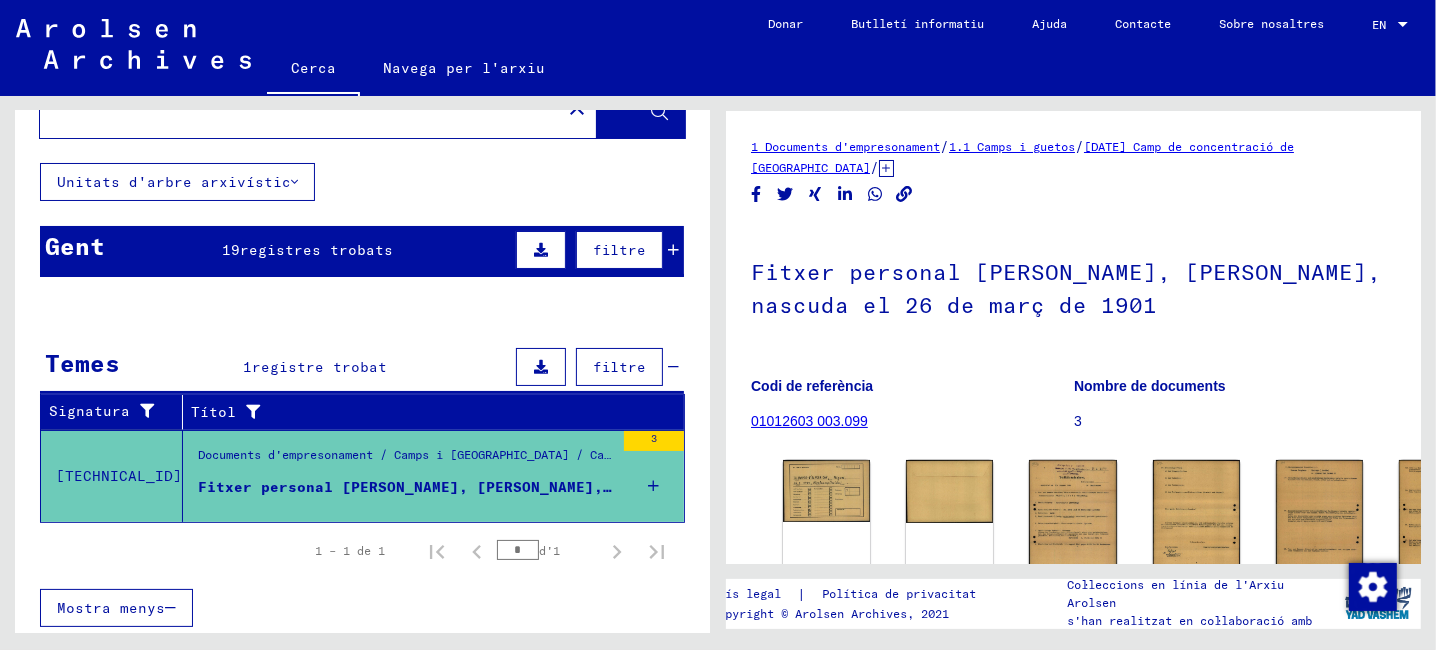 click at bounding box center [620, 508] 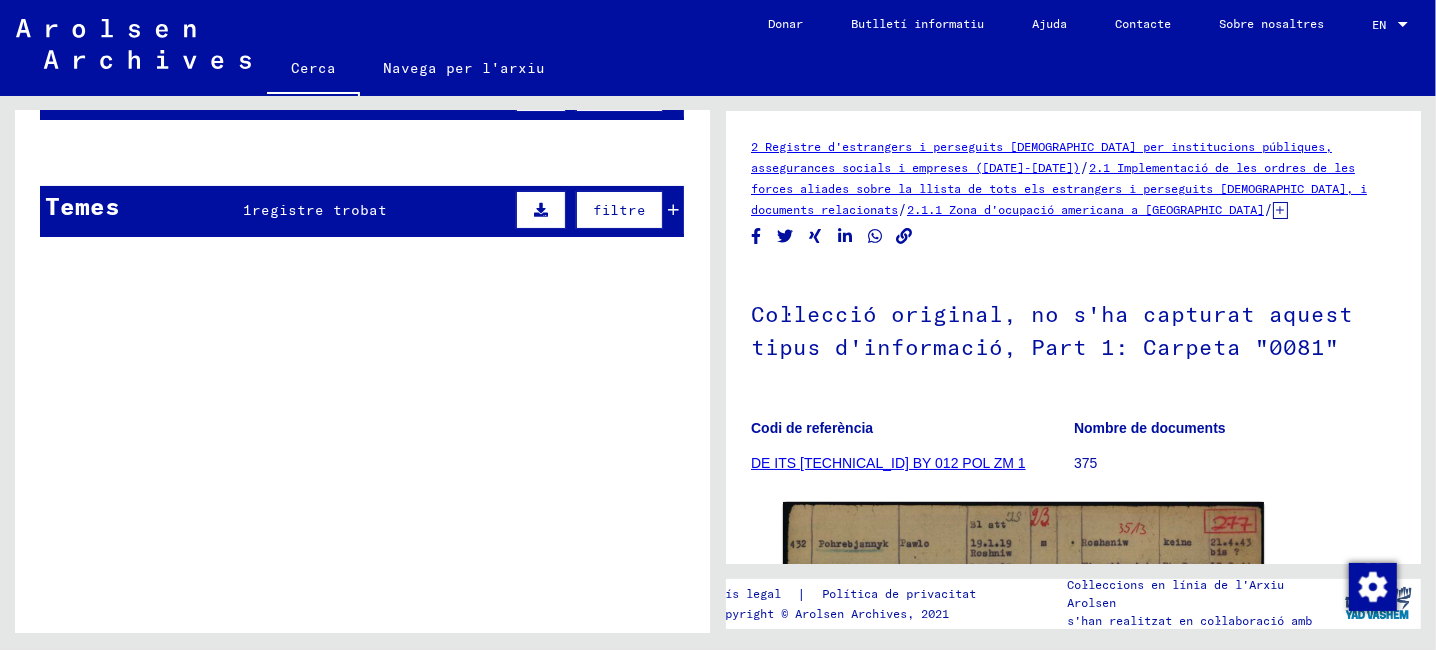 scroll, scrollTop: 0, scrollLeft: 0, axis: both 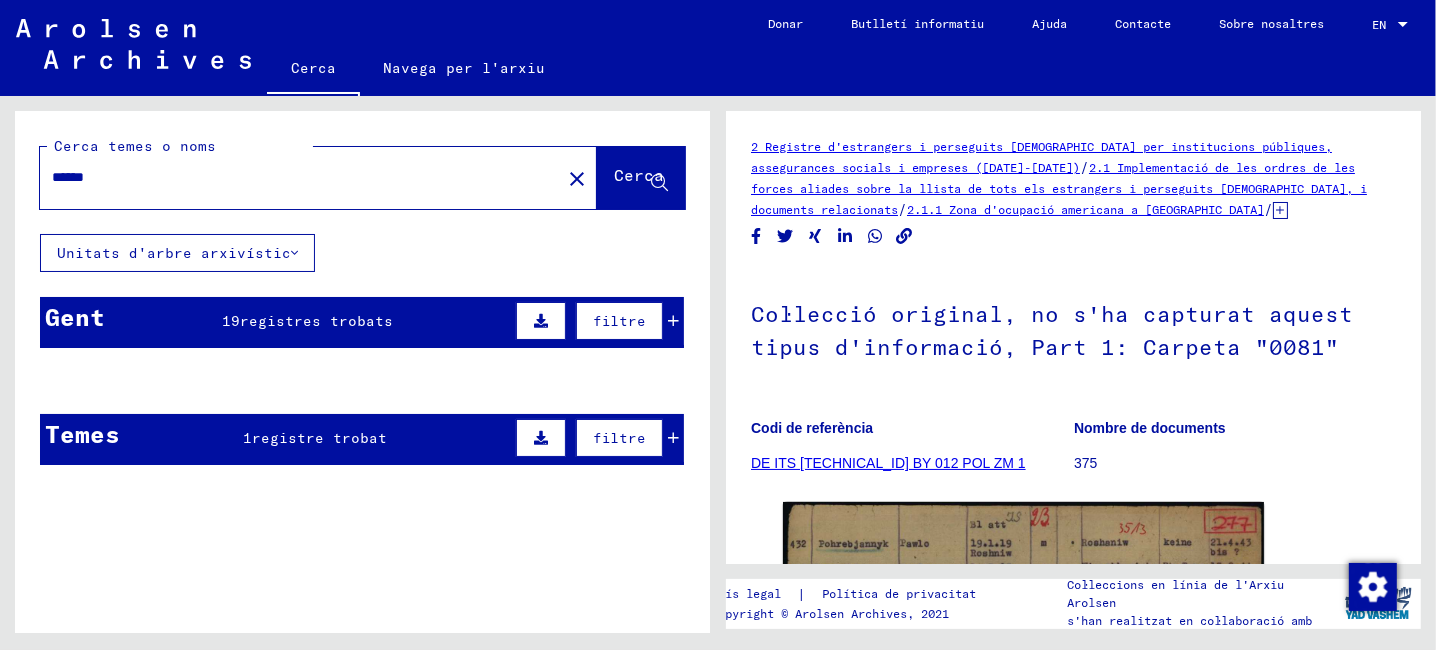 click on "Unitats d'arbre arxivístic" 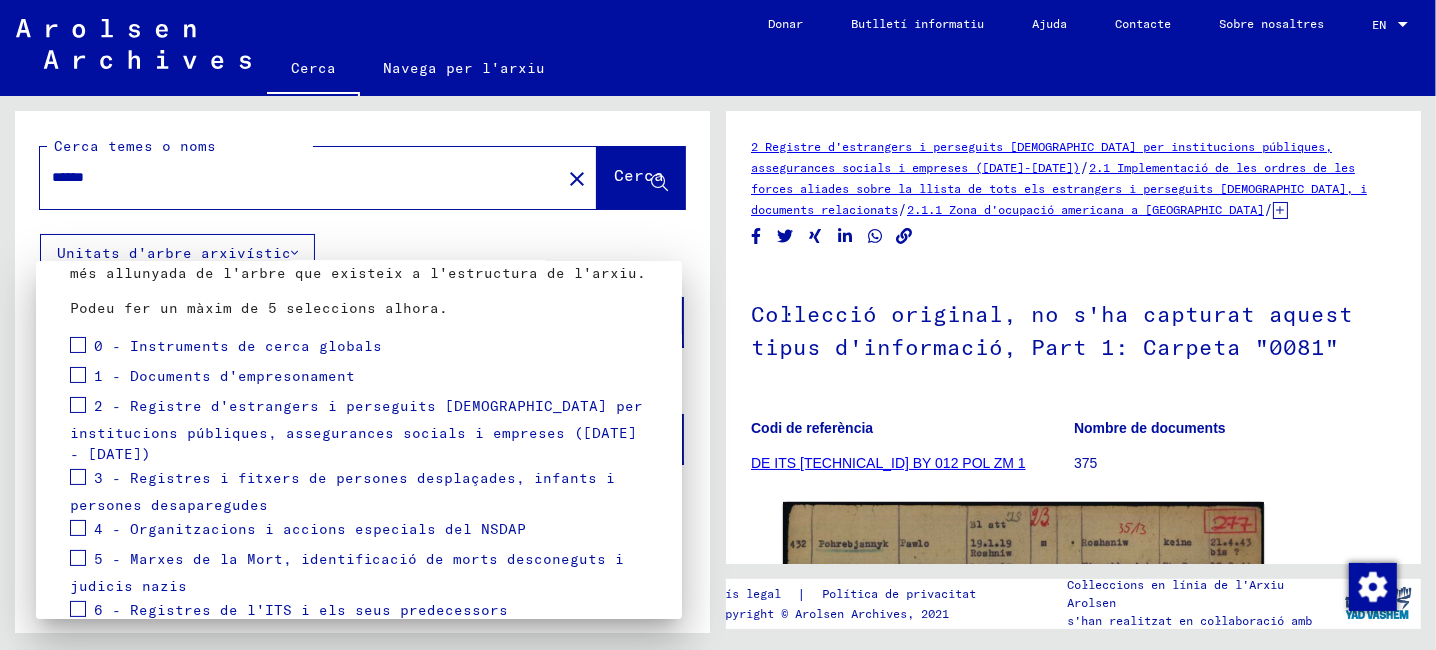 scroll, scrollTop: 200, scrollLeft: 0, axis: vertical 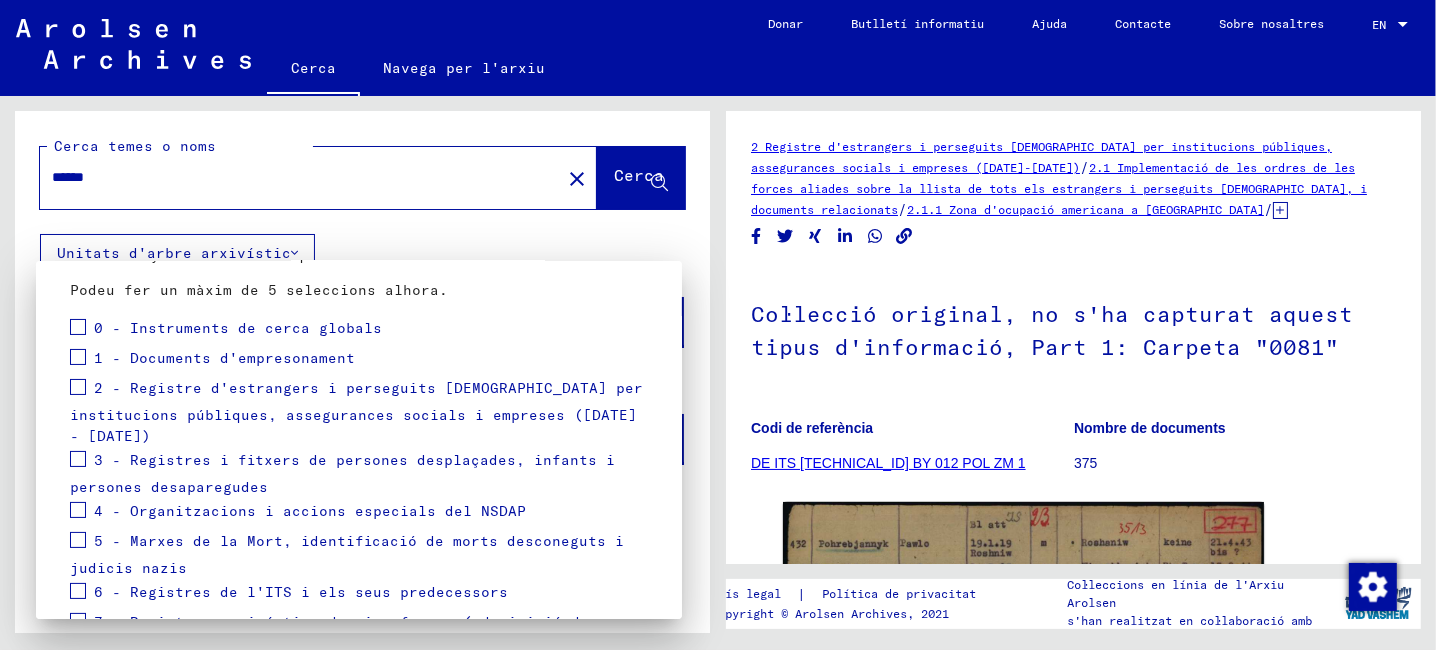 click on "0 - Instruments de cerca globals" at bounding box center (238, 329) 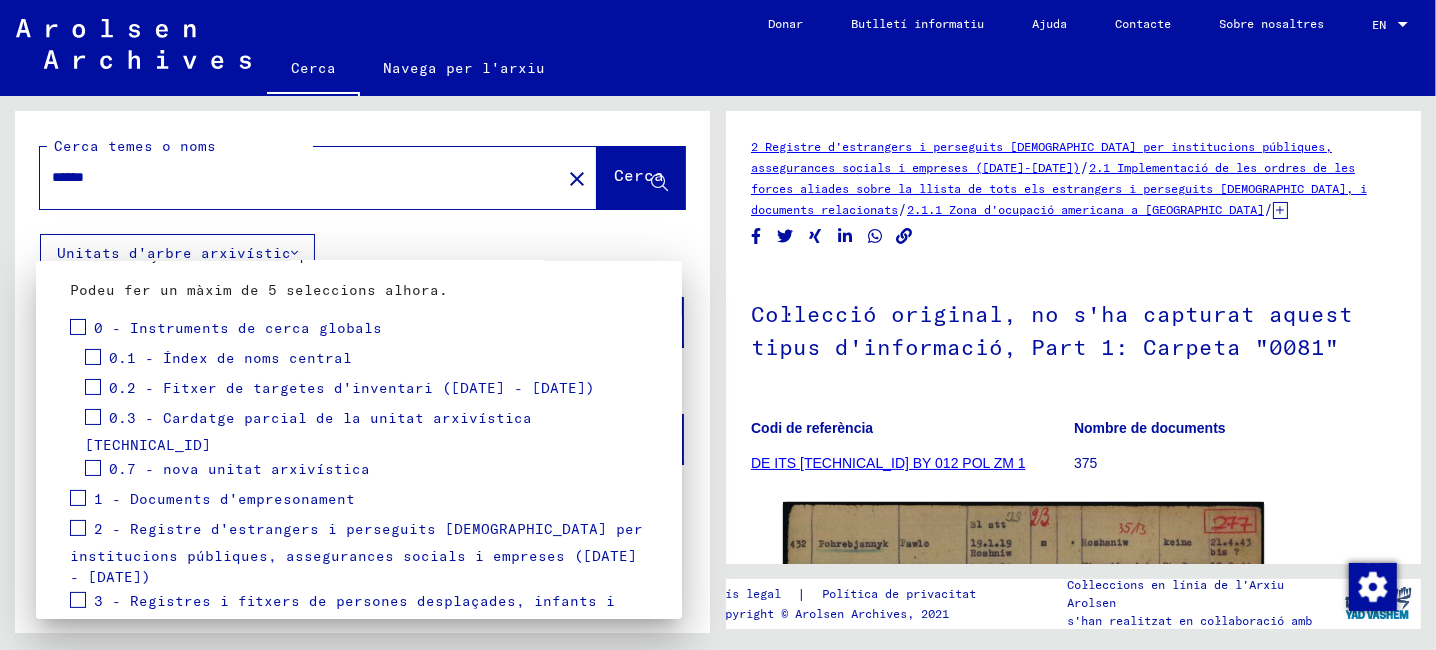 click on "0.1 - Índex de noms central" at bounding box center (230, 359) 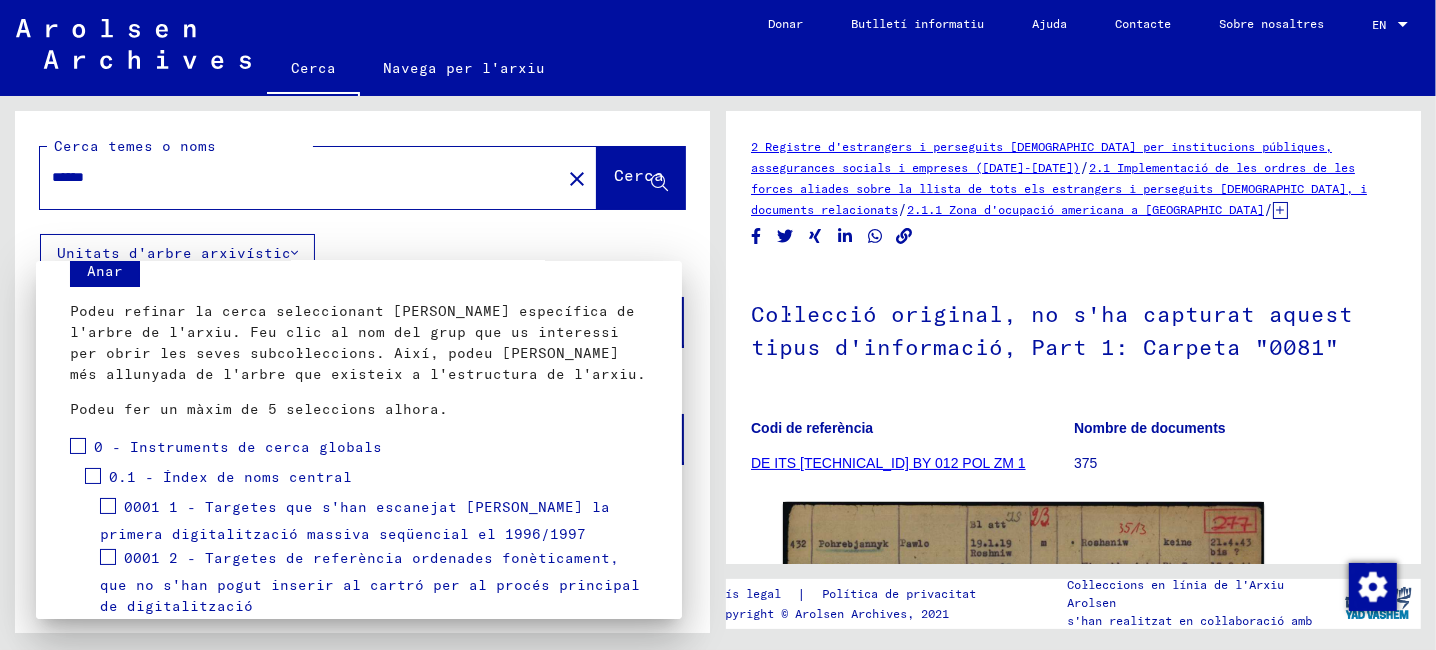 scroll, scrollTop: 0, scrollLeft: 0, axis: both 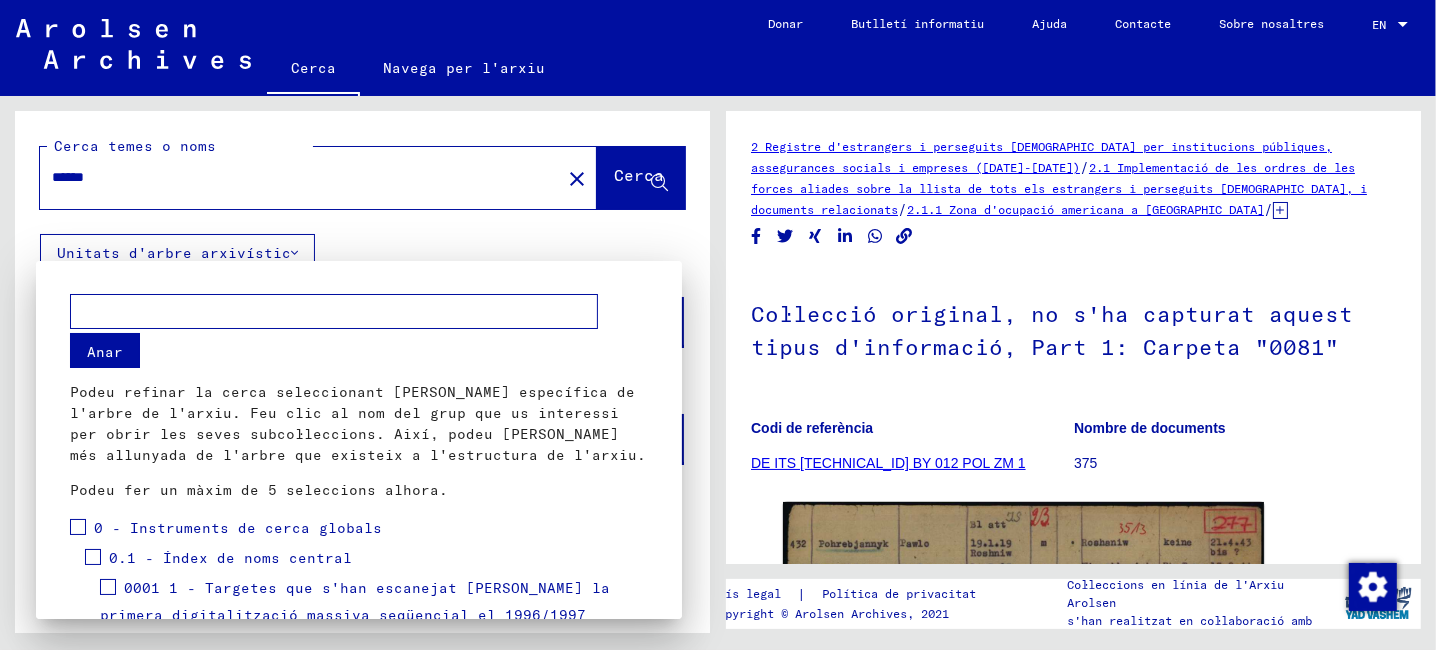 click at bounding box center [718, 325] 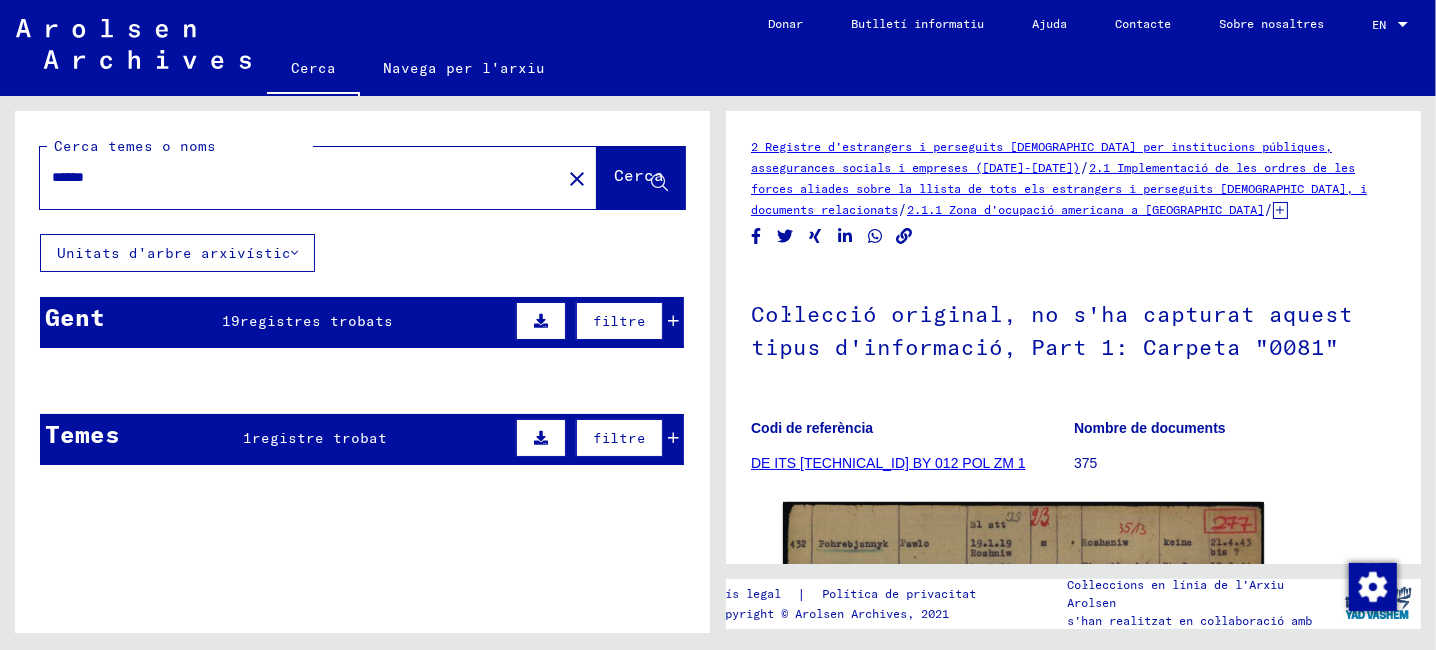 click on "registres trobats" at bounding box center (317, 321) 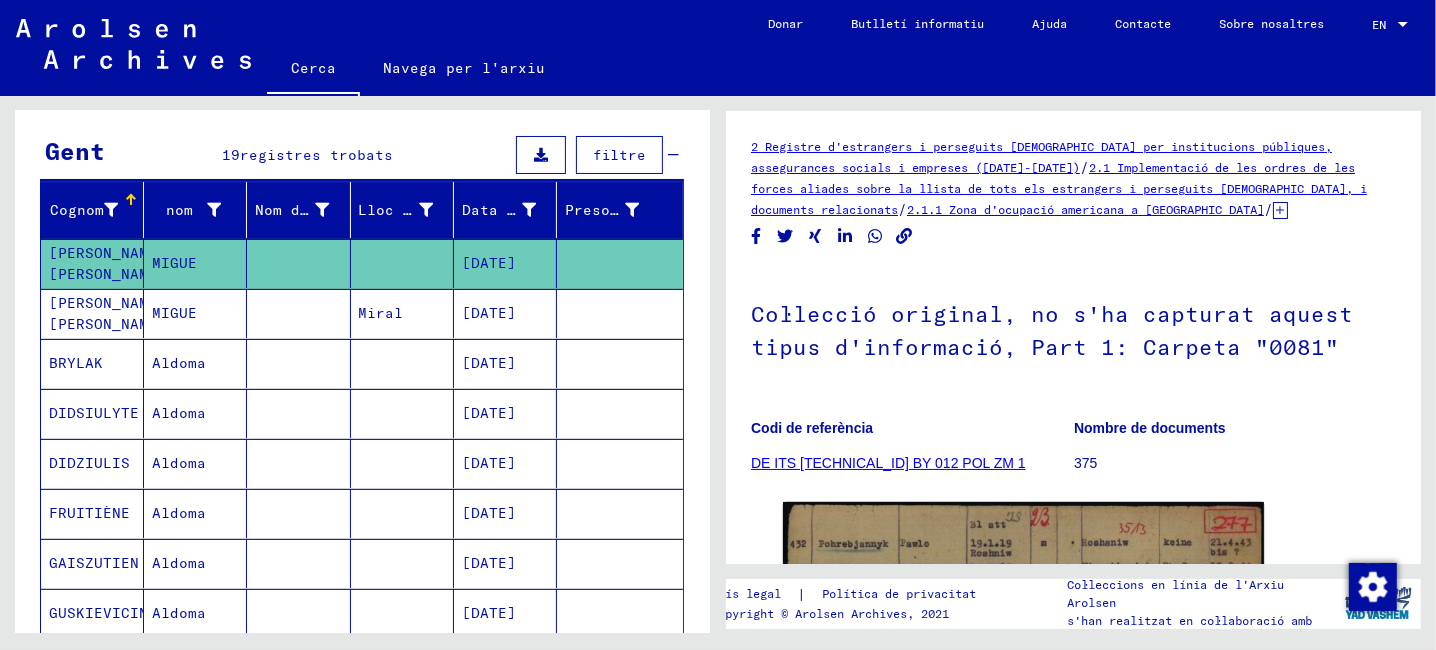 scroll, scrollTop: 200, scrollLeft: 0, axis: vertical 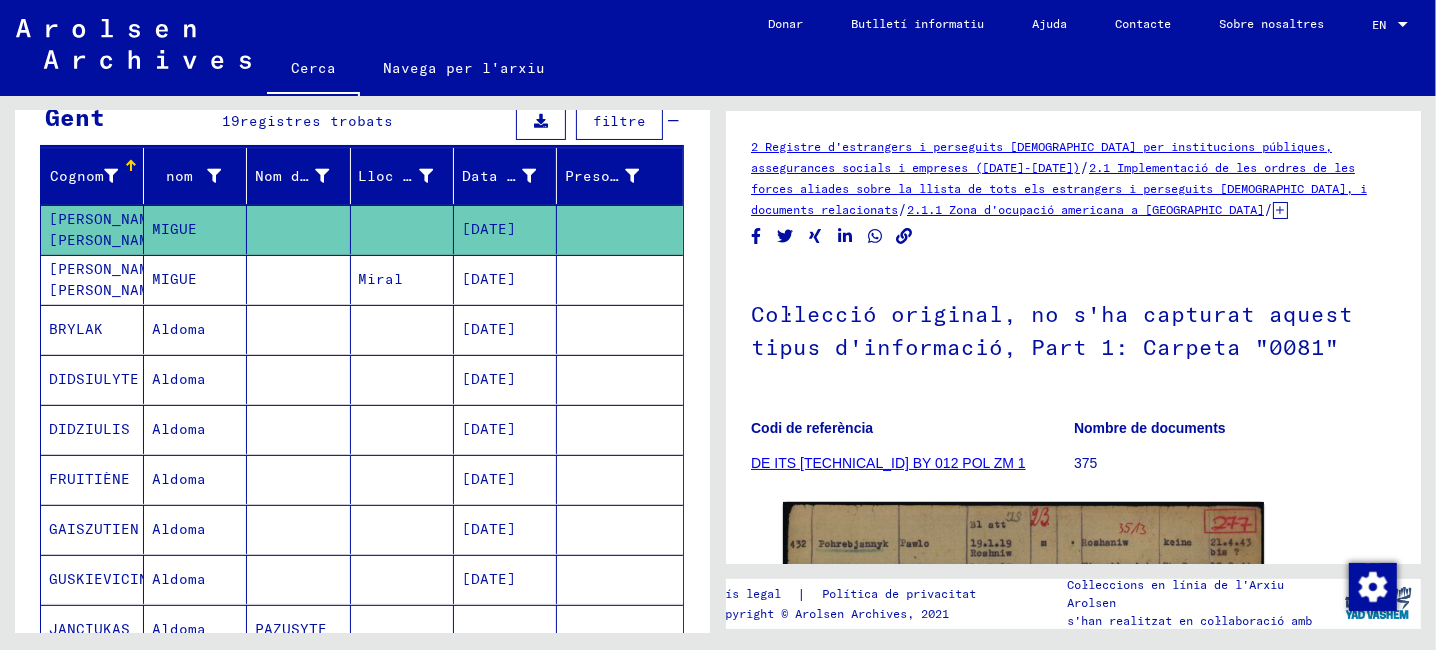 click on "GAISZUTIEN" at bounding box center (92, 579) 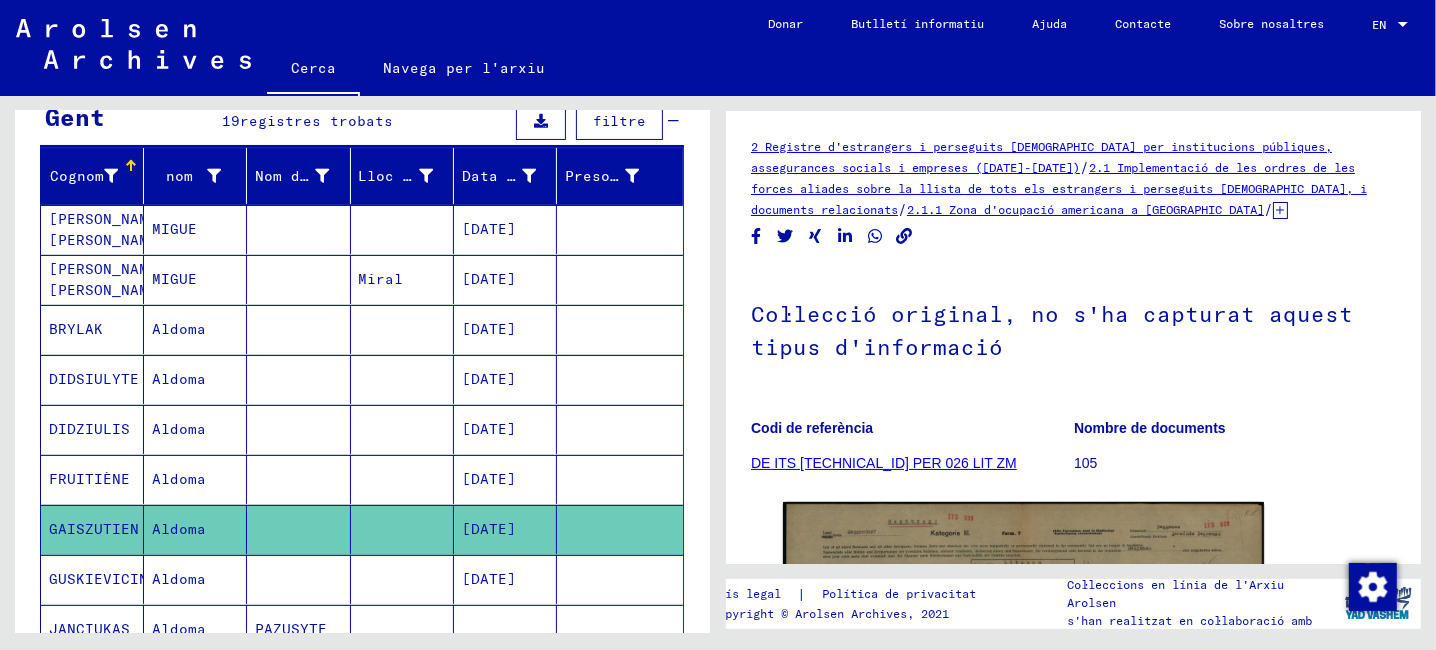 scroll, scrollTop: 0, scrollLeft: 0, axis: both 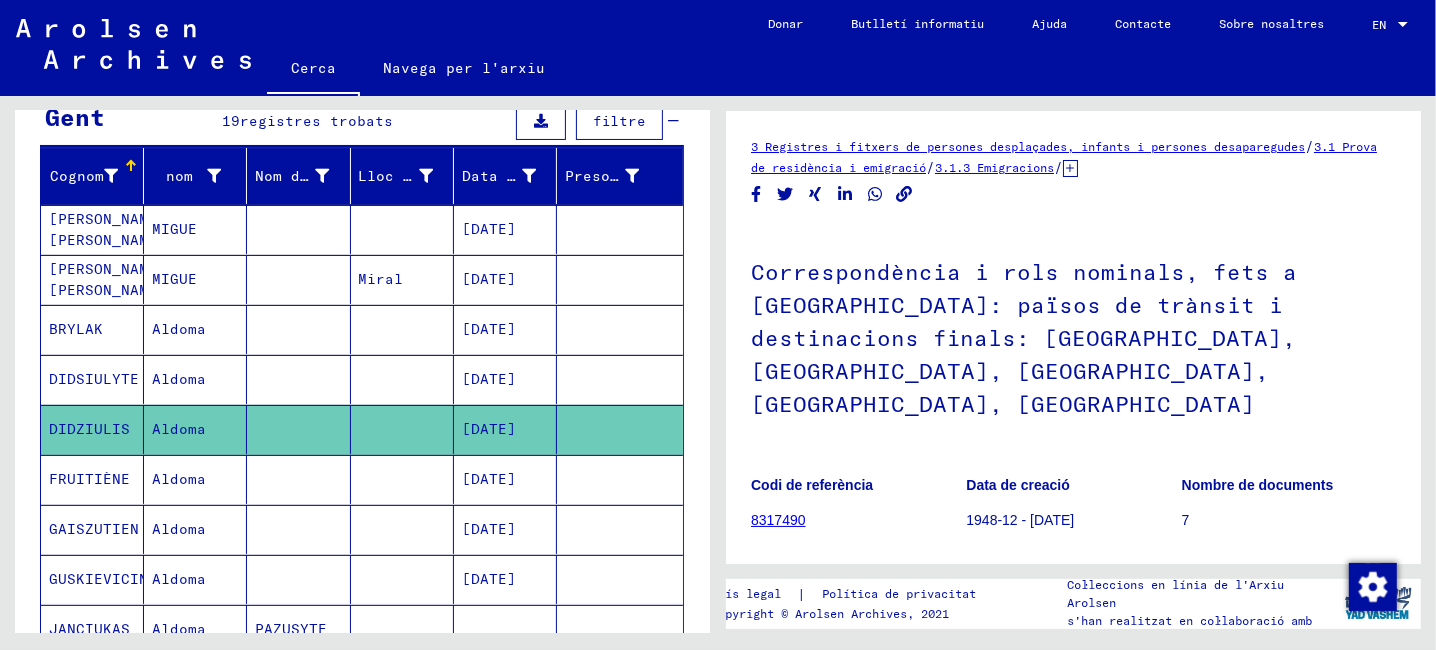click on "Gent 19  registres trobats filtre" at bounding box center [362, 122] 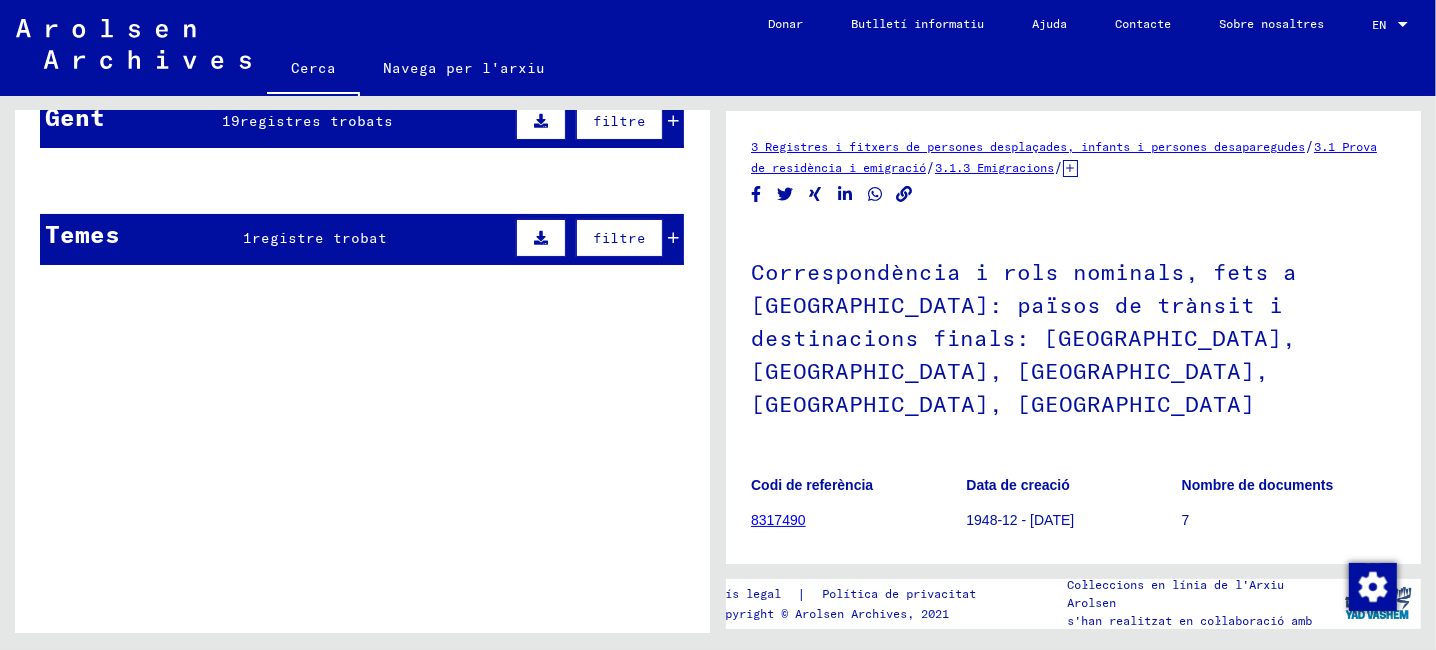 click on "Gent 19  registres trobats filtre" at bounding box center [362, 122] 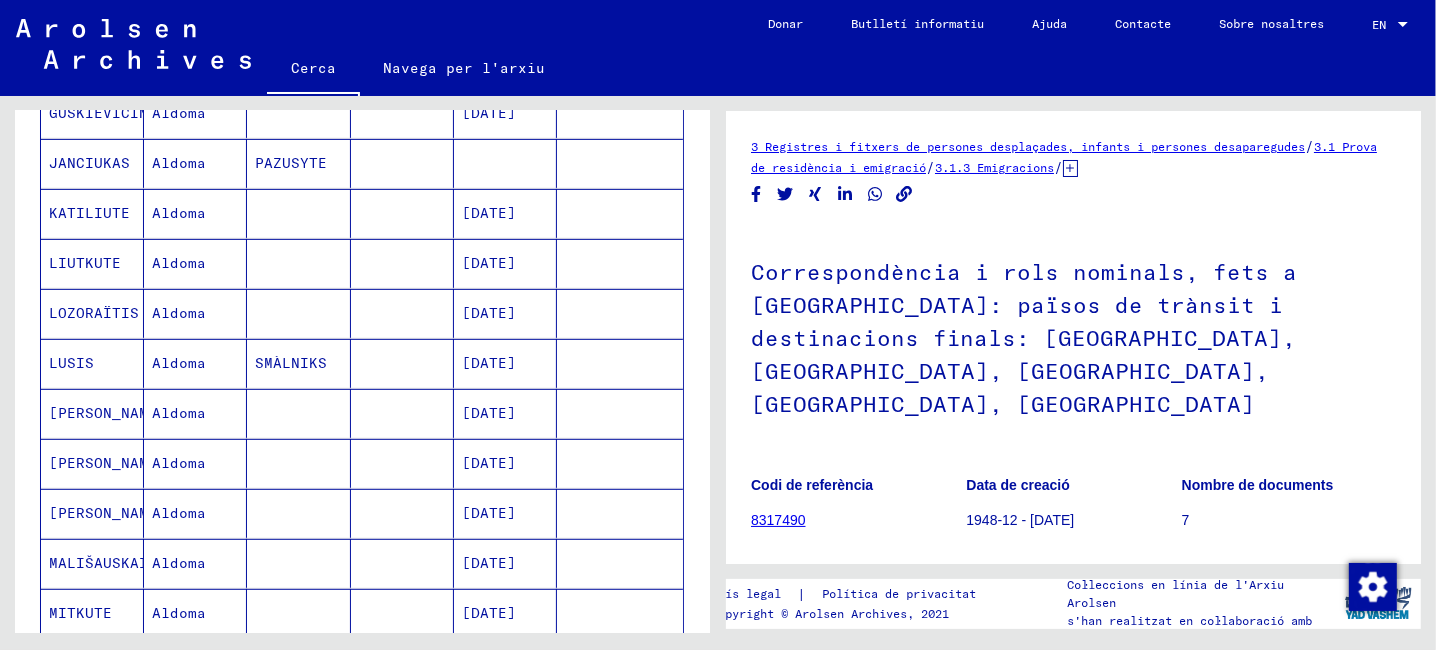 scroll, scrollTop: 699, scrollLeft: 0, axis: vertical 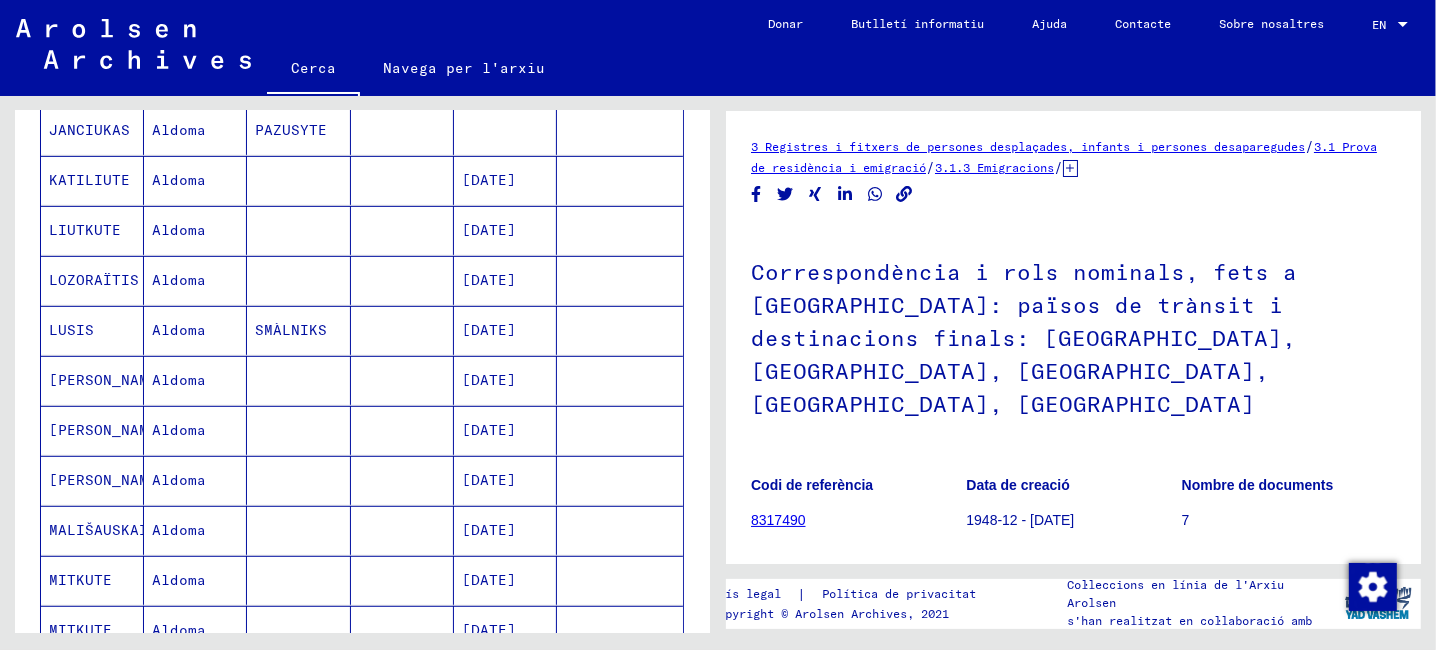 click on "Aldoma" at bounding box center (195, 430) 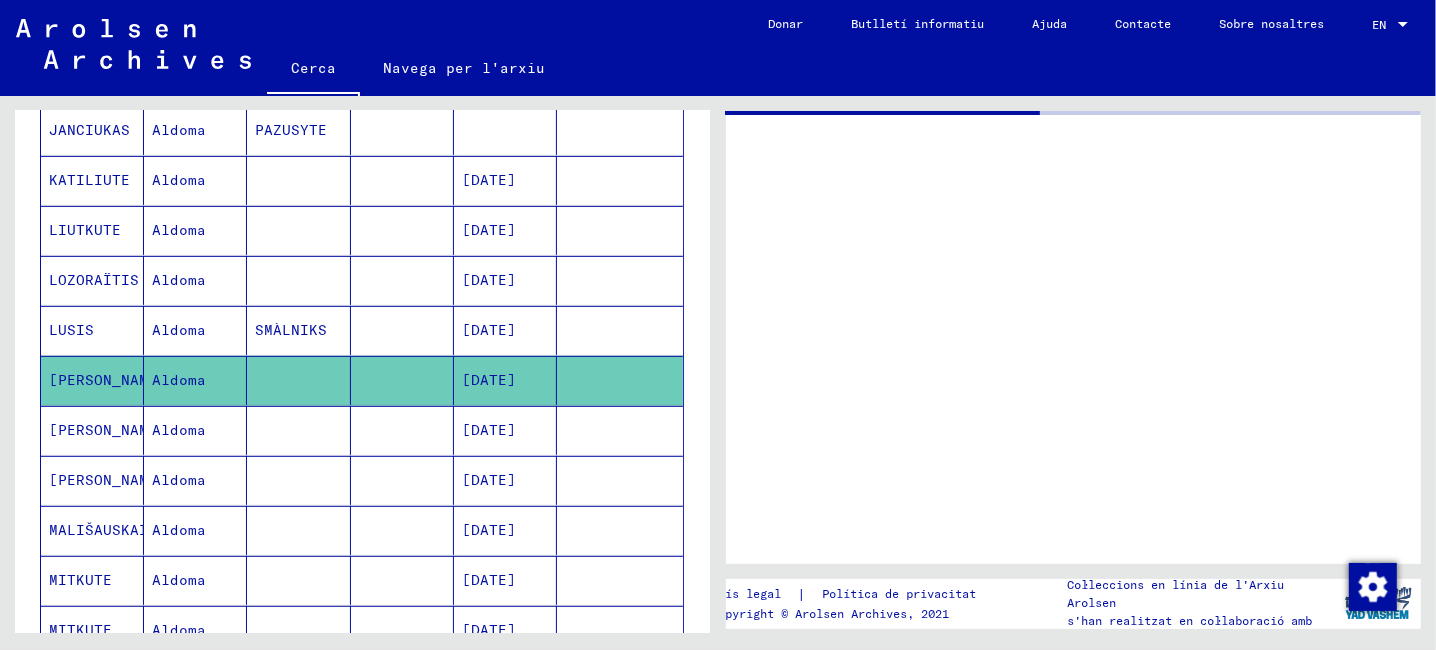click on "Aldoma" 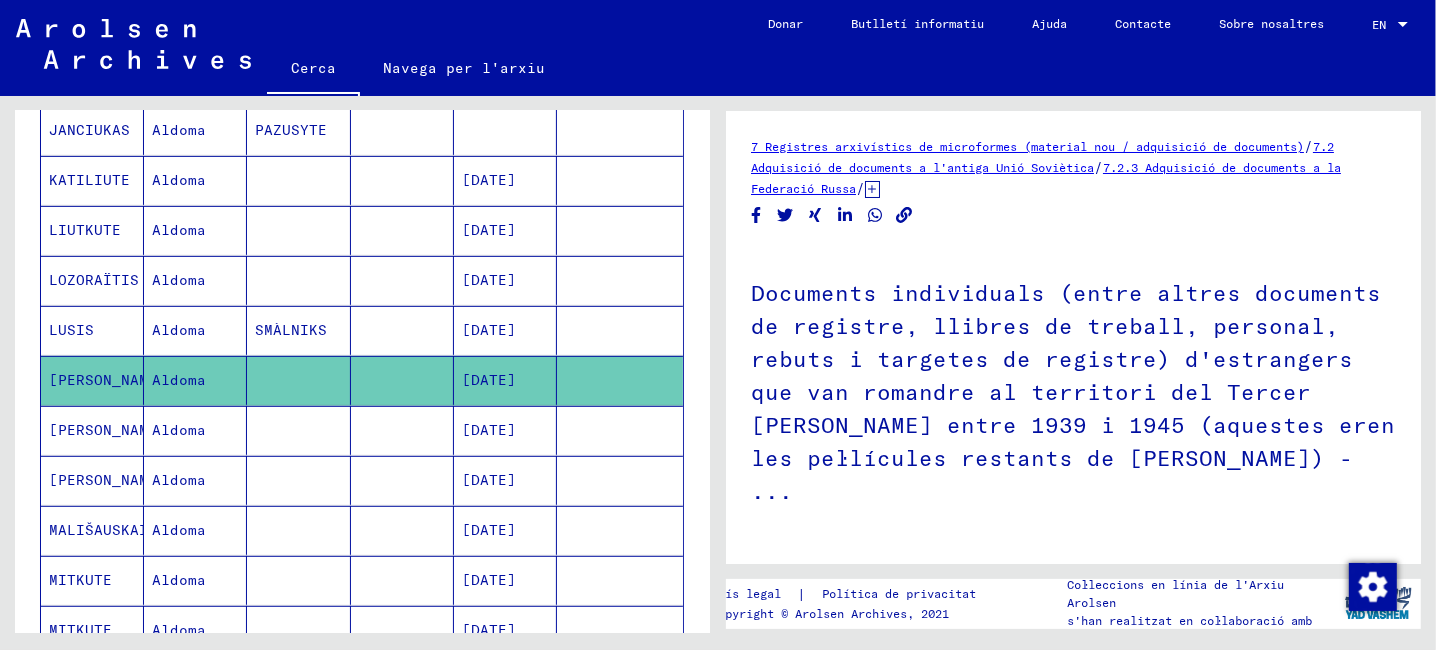 scroll, scrollTop: 0, scrollLeft: 0, axis: both 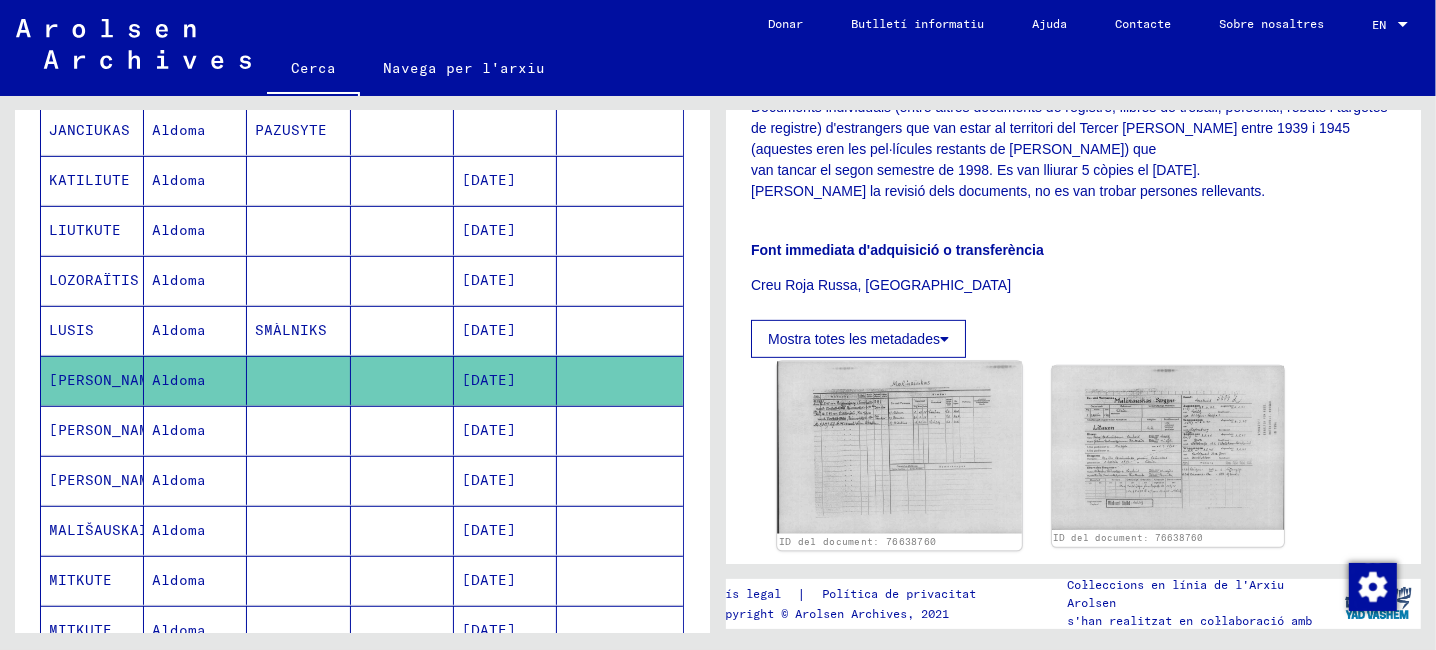 click 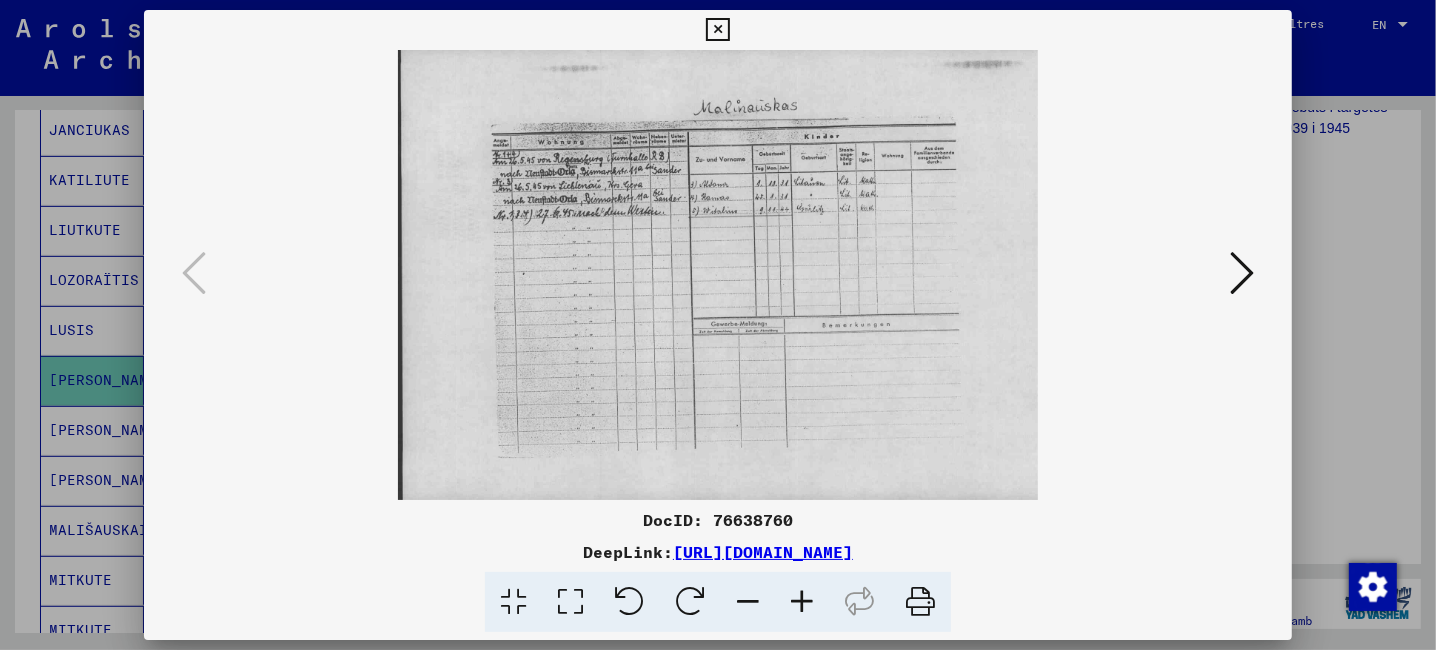 click at bounding box center [718, 275] 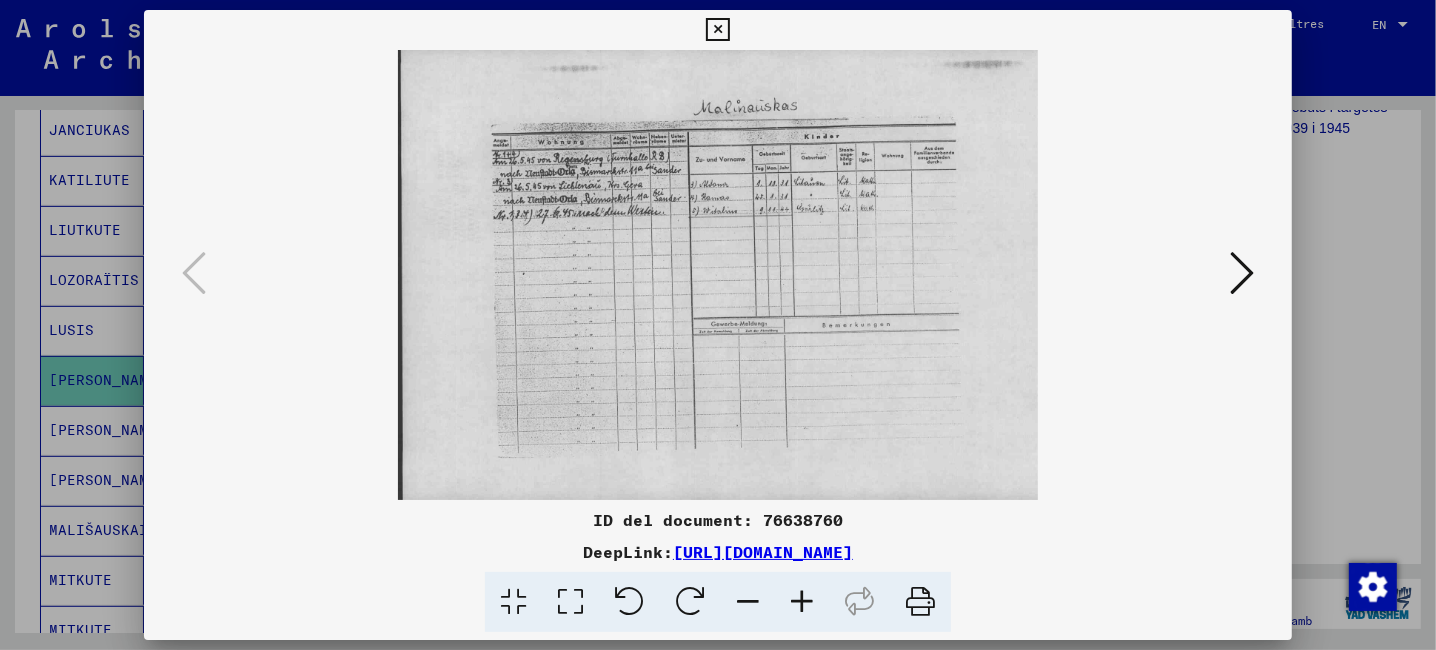 click at bounding box center (802, 602) 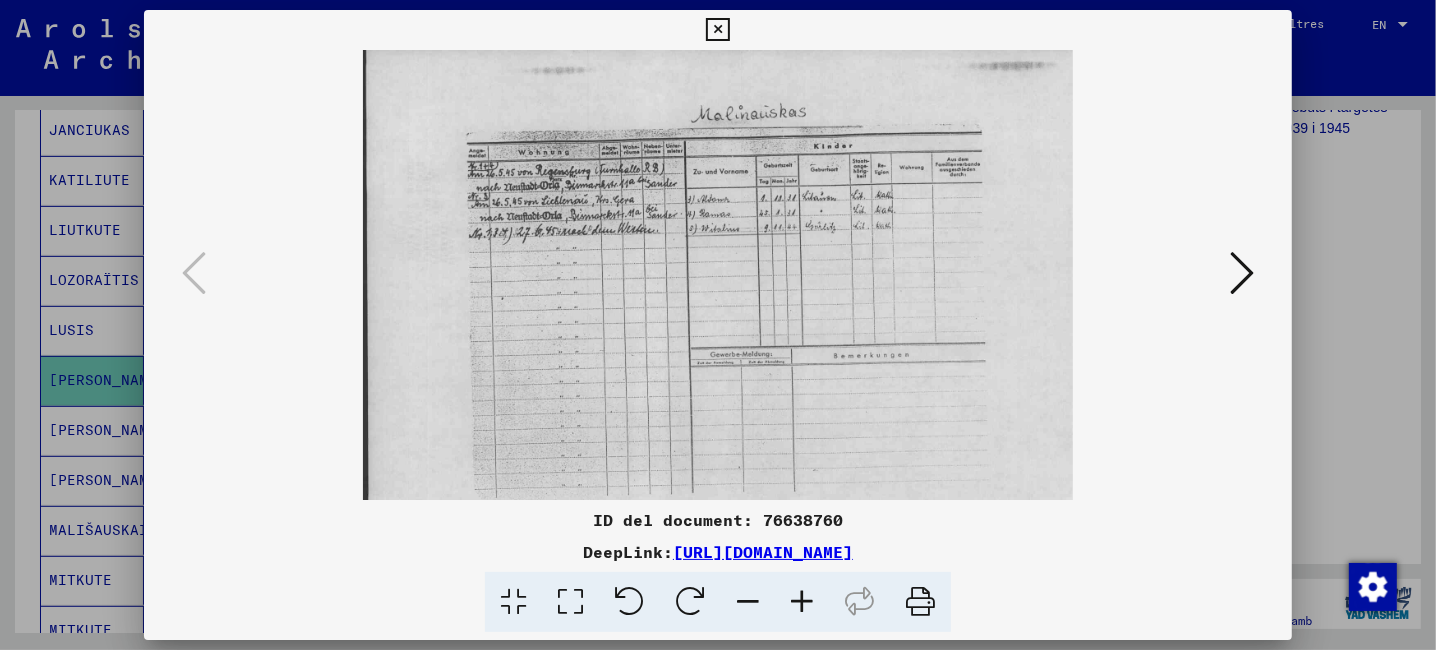 click at bounding box center [802, 602] 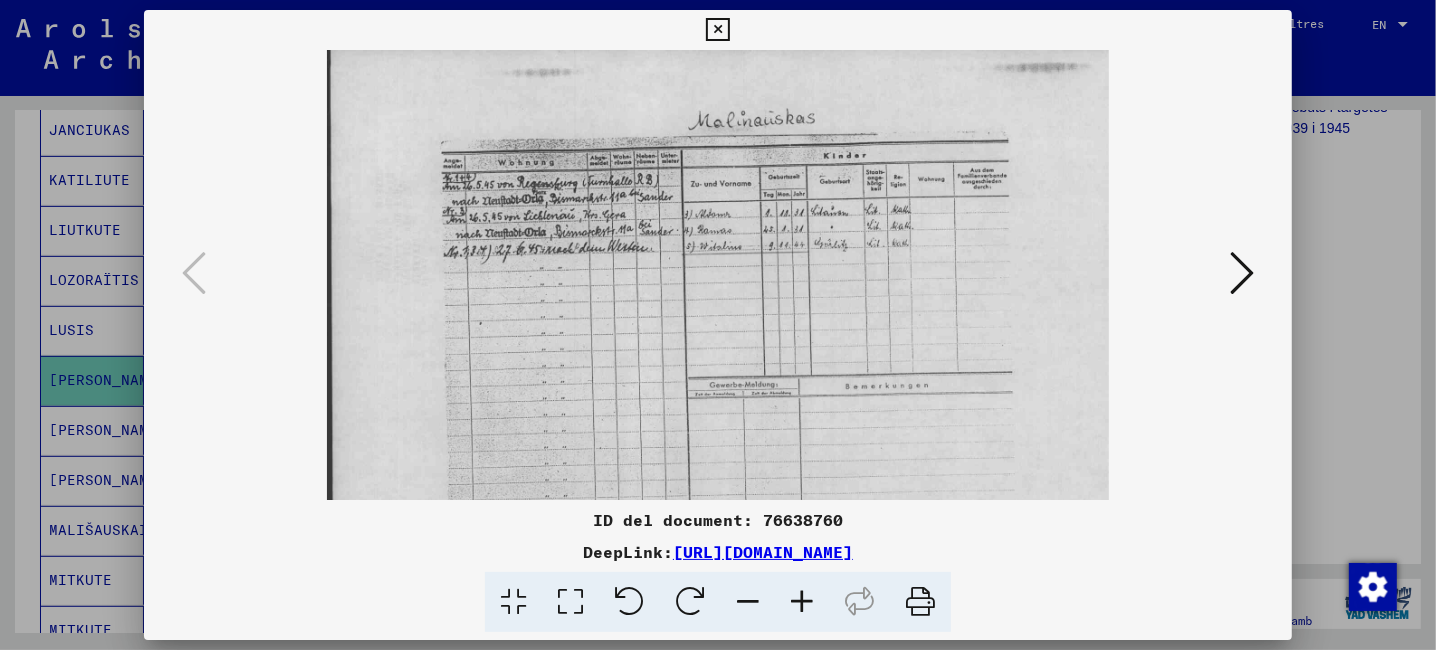 click at bounding box center [802, 602] 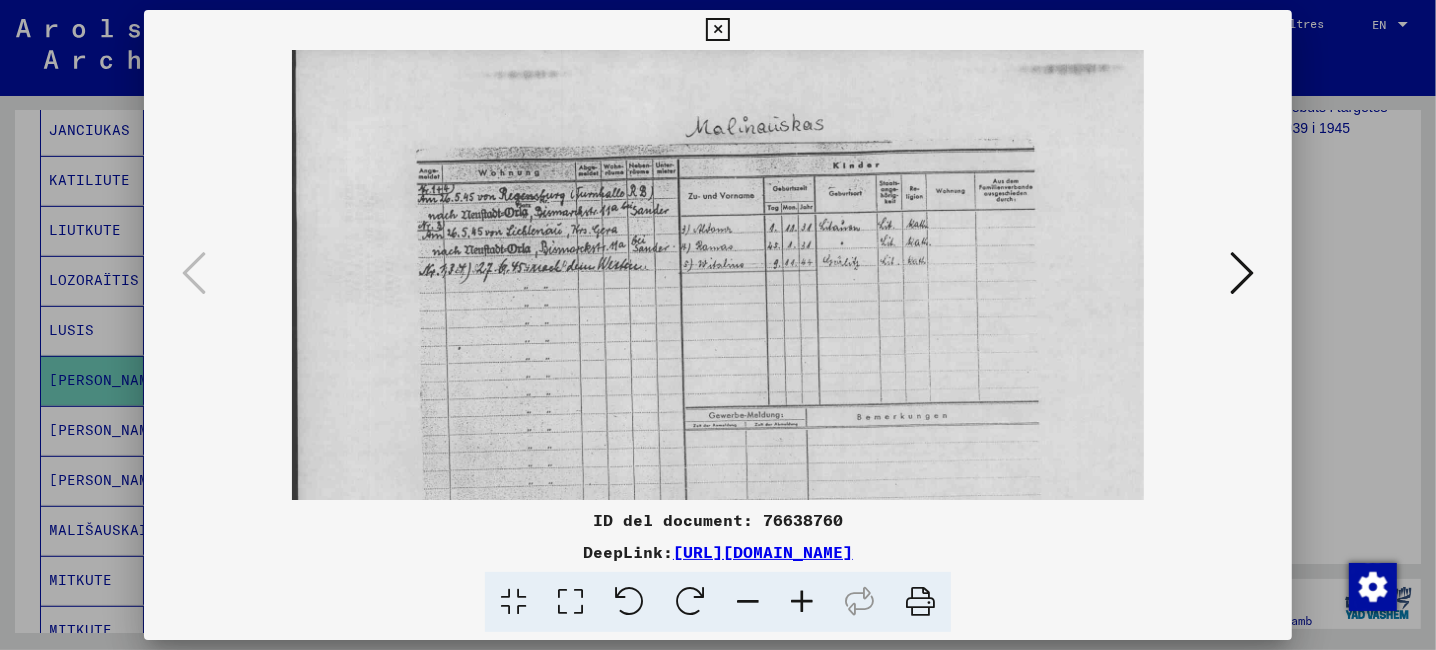 click at bounding box center (802, 602) 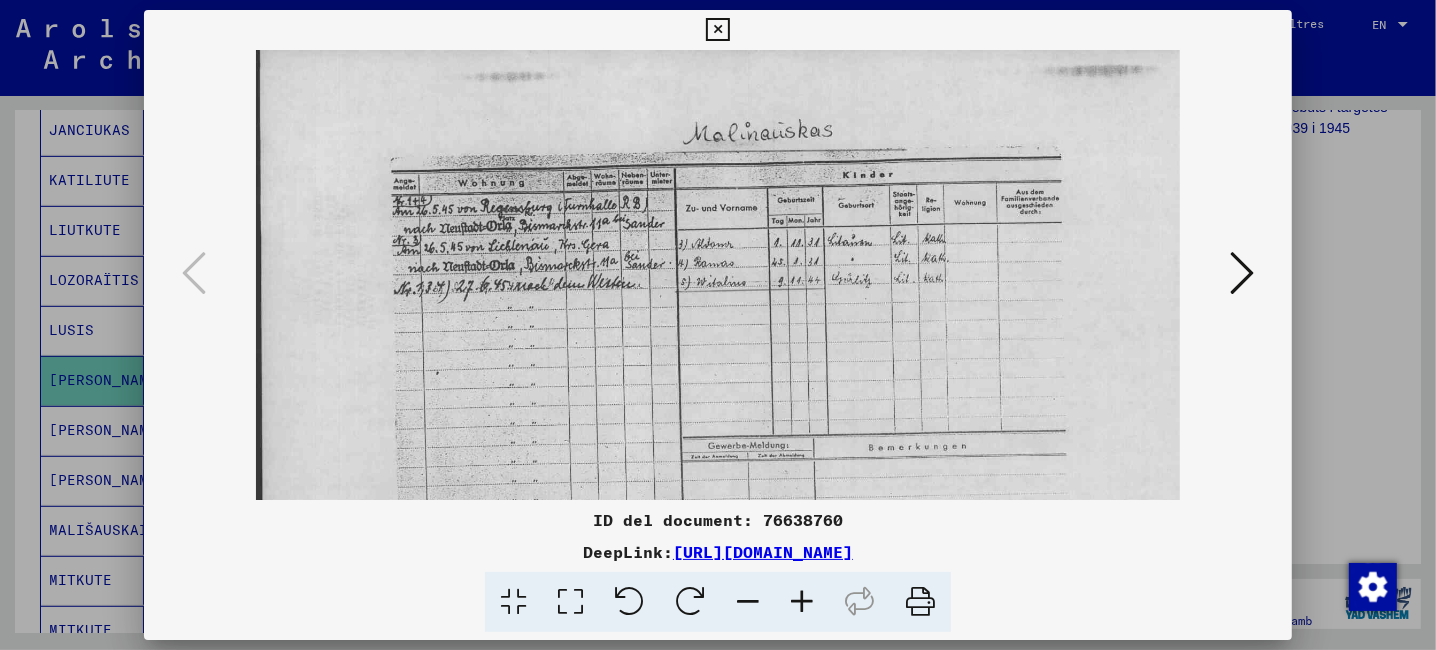 click at bounding box center (802, 602) 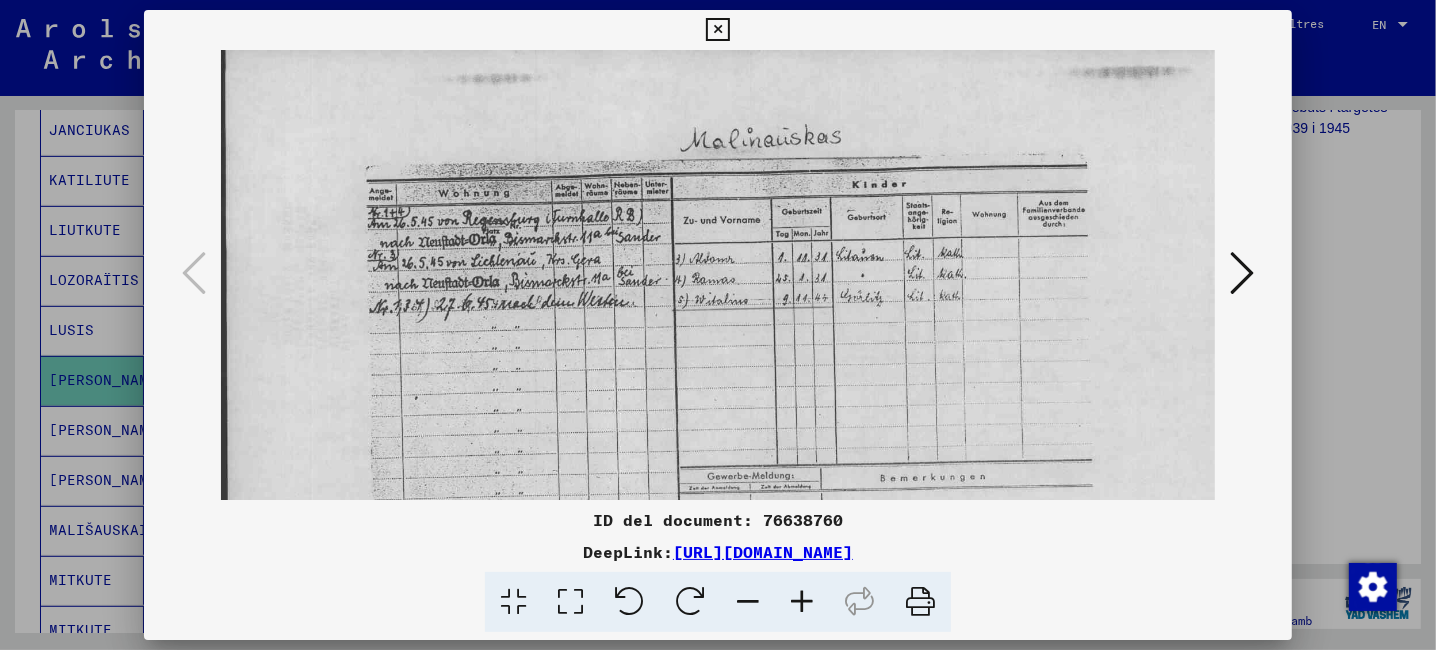 click at bounding box center (802, 602) 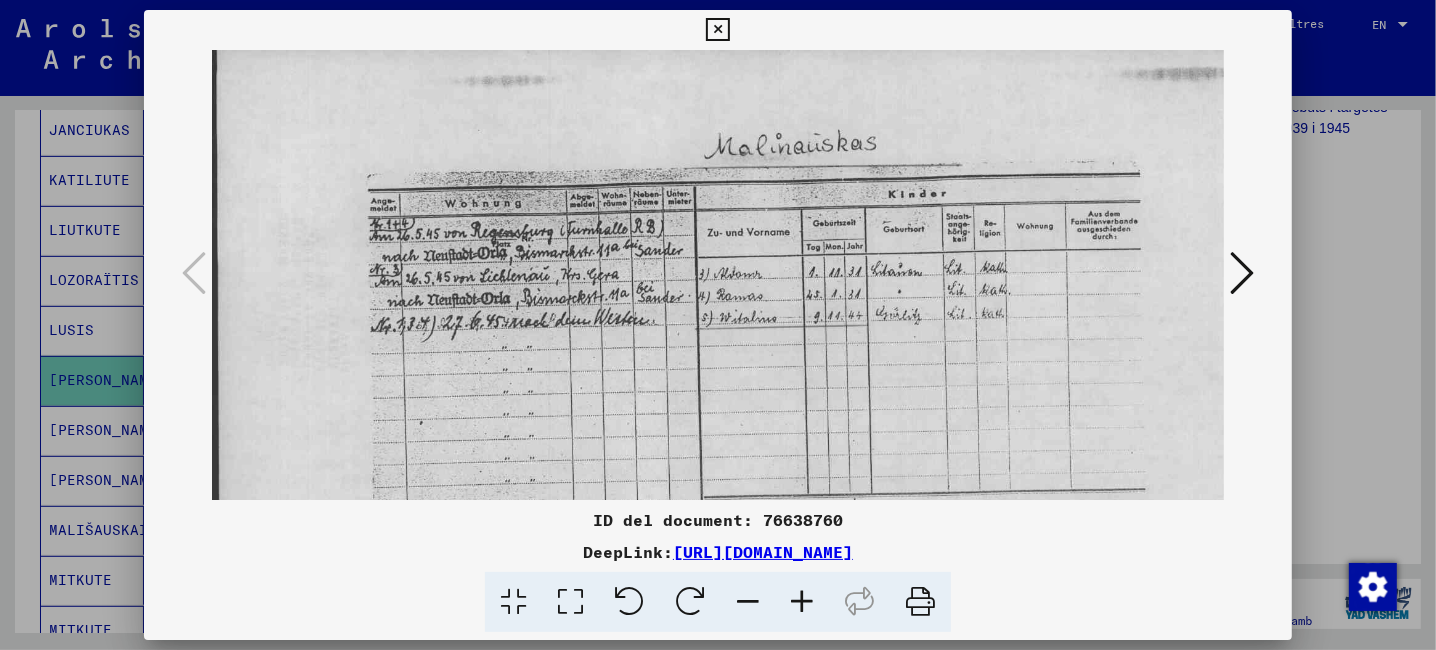 click at bounding box center (802, 602) 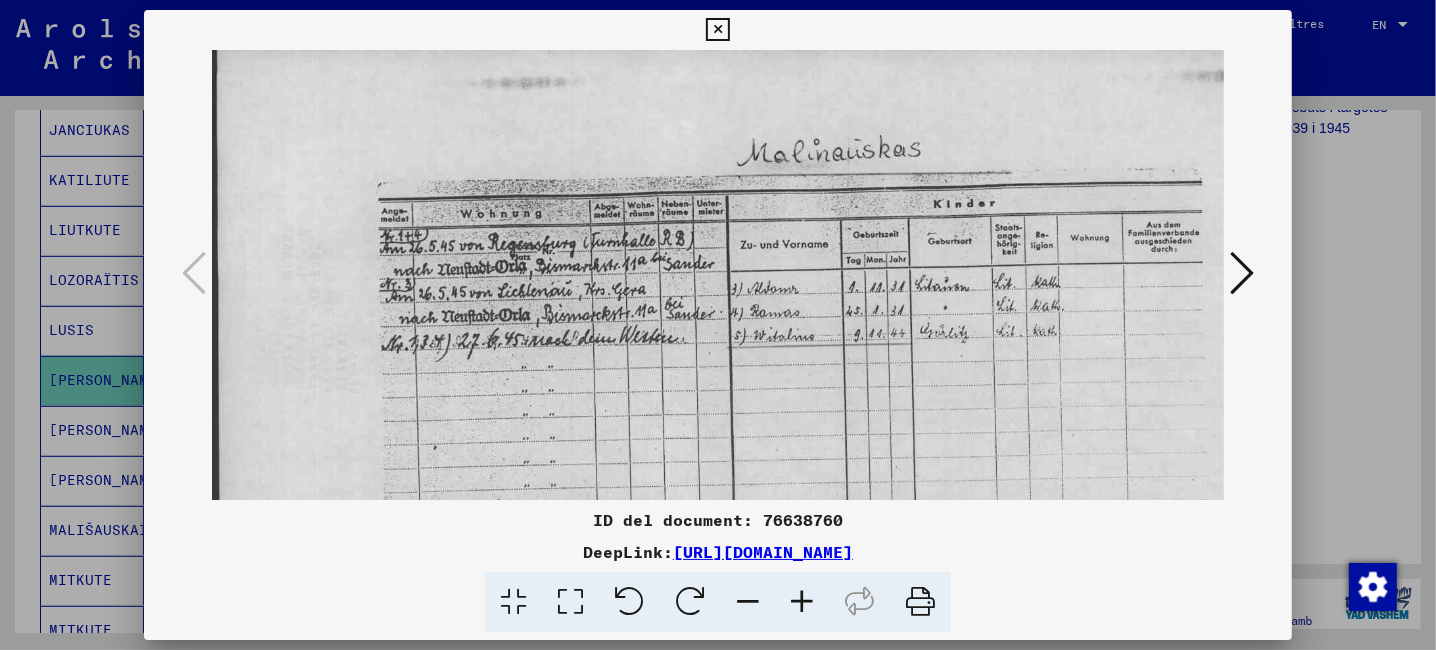click at bounding box center [802, 602] 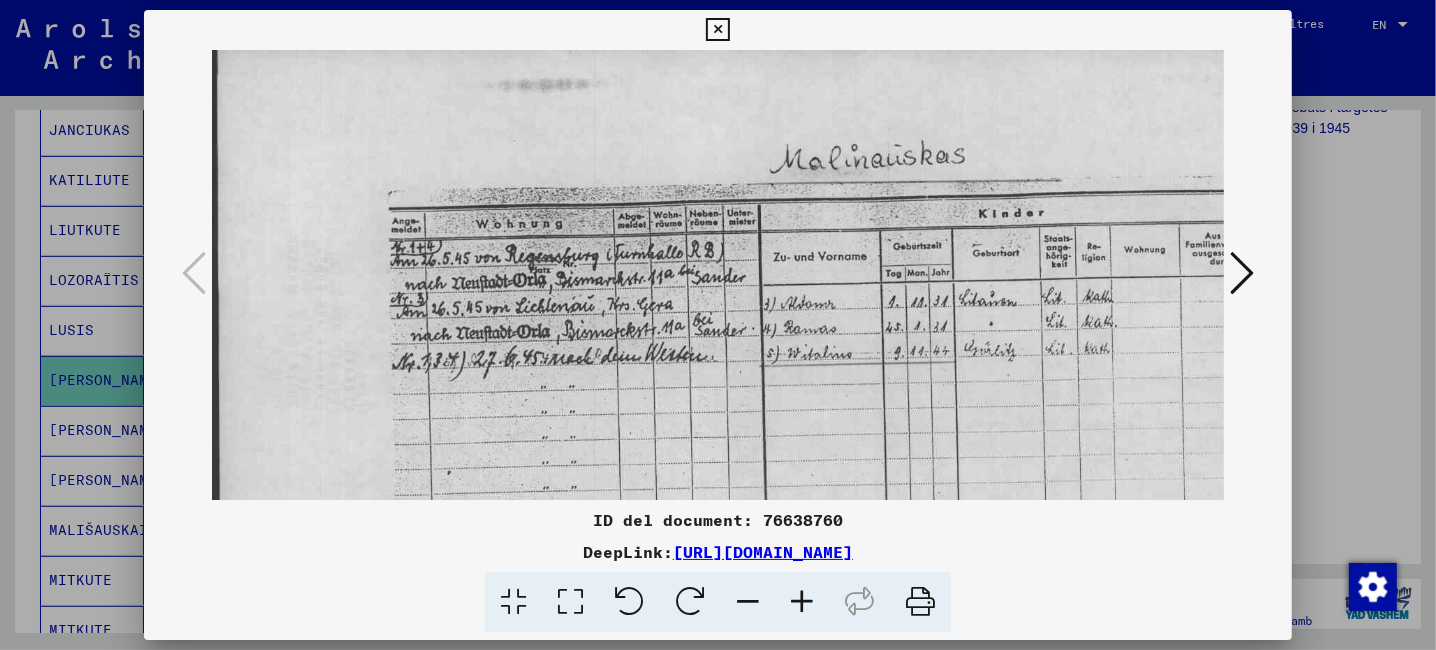 click at bounding box center (802, 602) 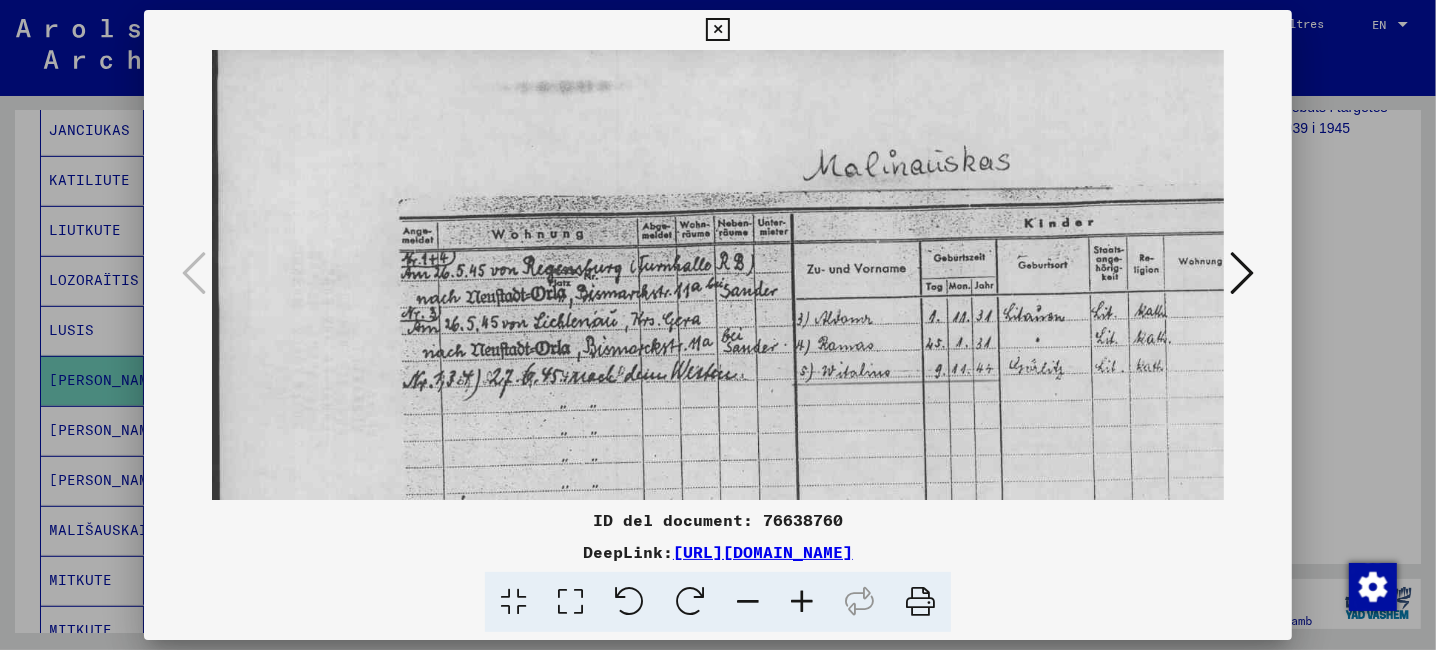 click at bounding box center (1242, 273) 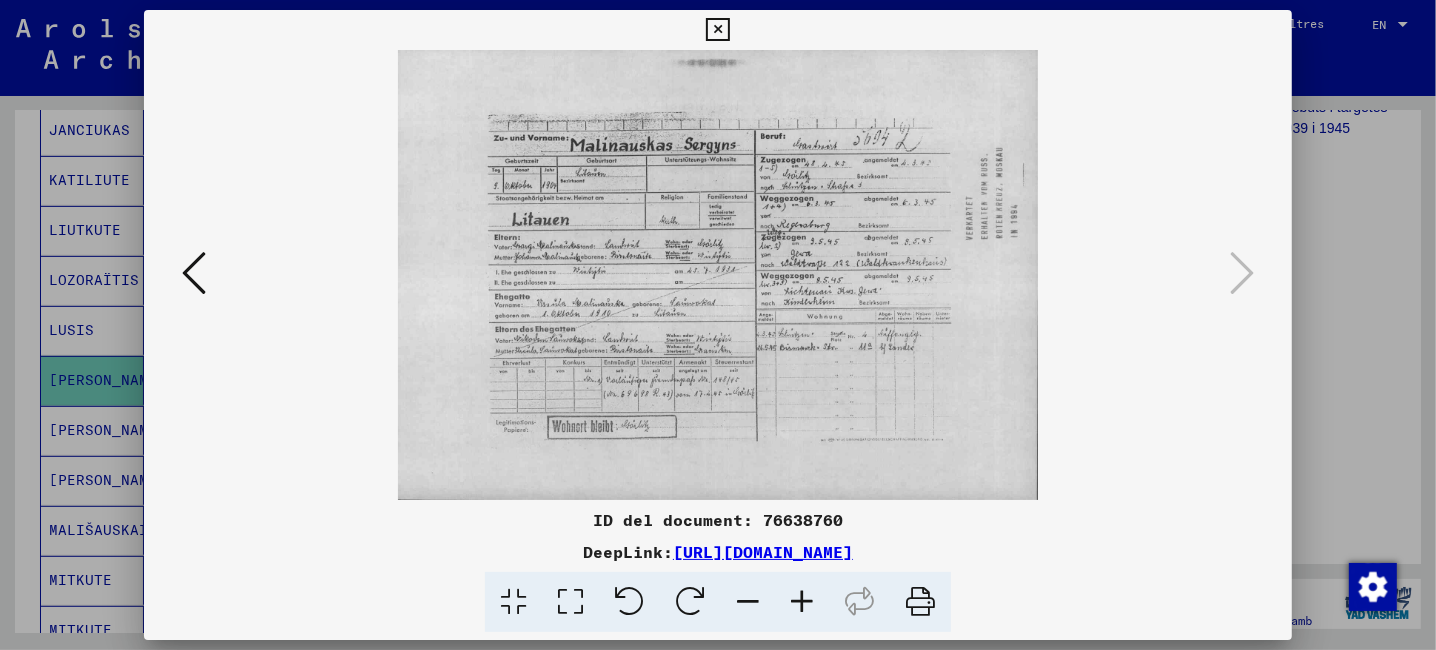 click at bounding box center [194, 273] 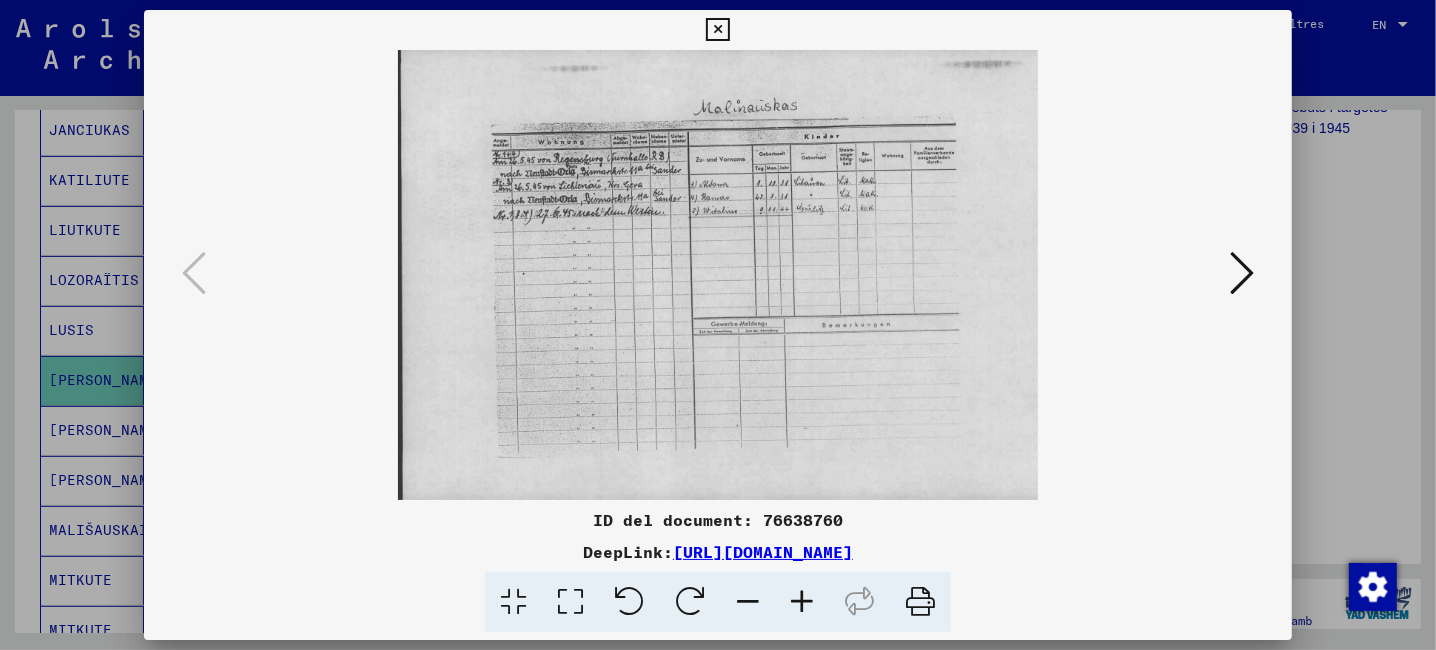 click at bounding box center (718, 325) 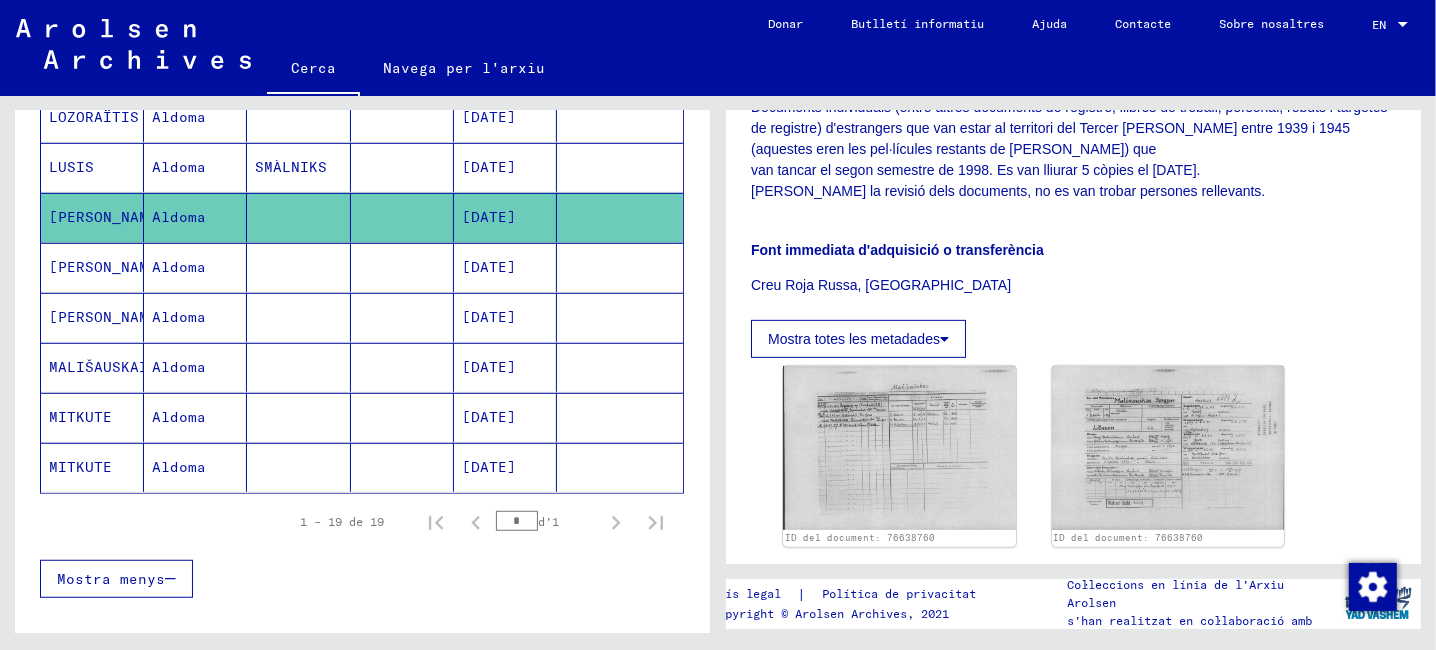 scroll, scrollTop: 900, scrollLeft: 0, axis: vertical 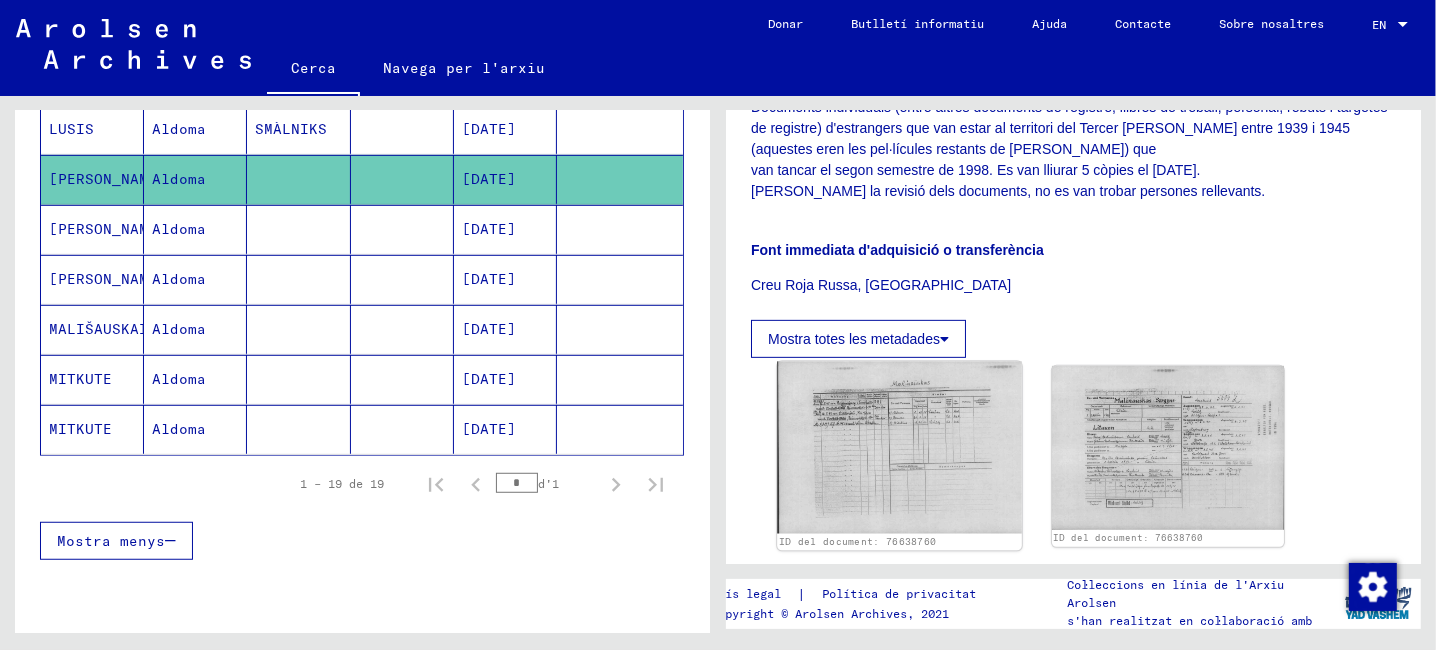 click 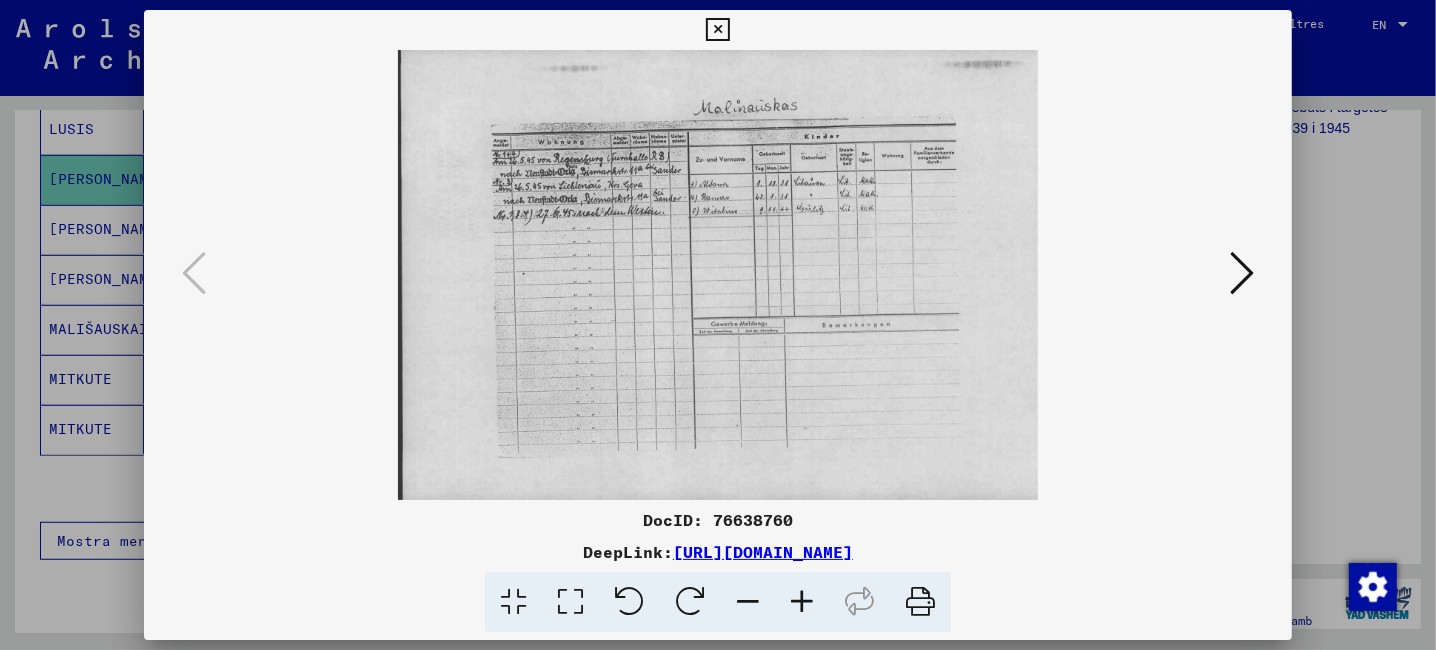 click at bounding box center (718, 275) 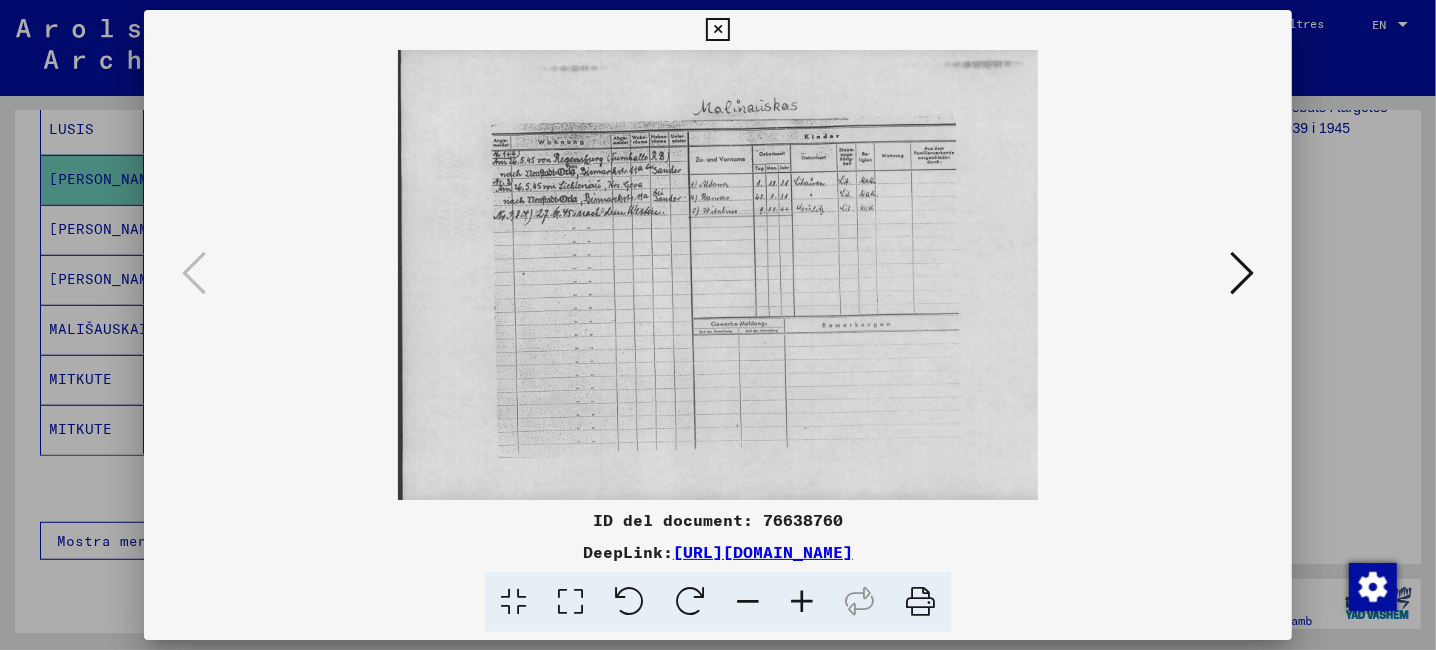 click at bounding box center [718, 275] 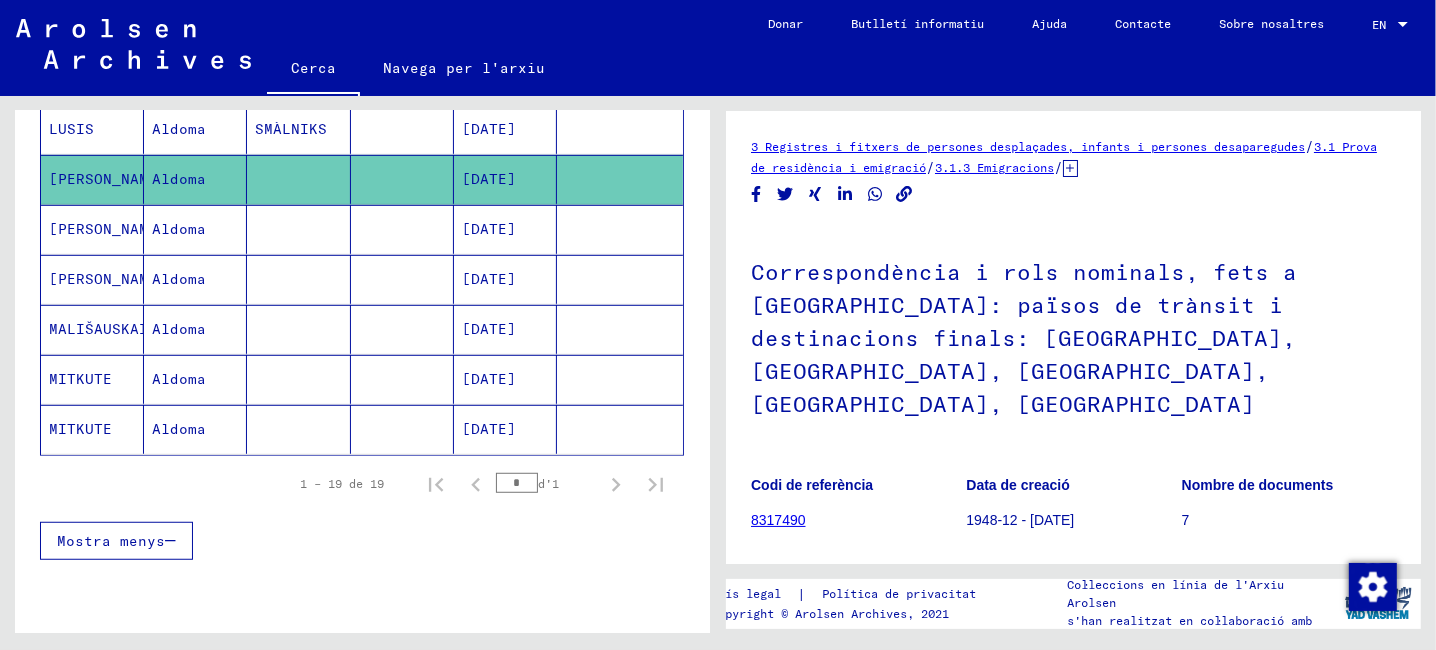 scroll, scrollTop: 0, scrollLeft: 0, axis: both 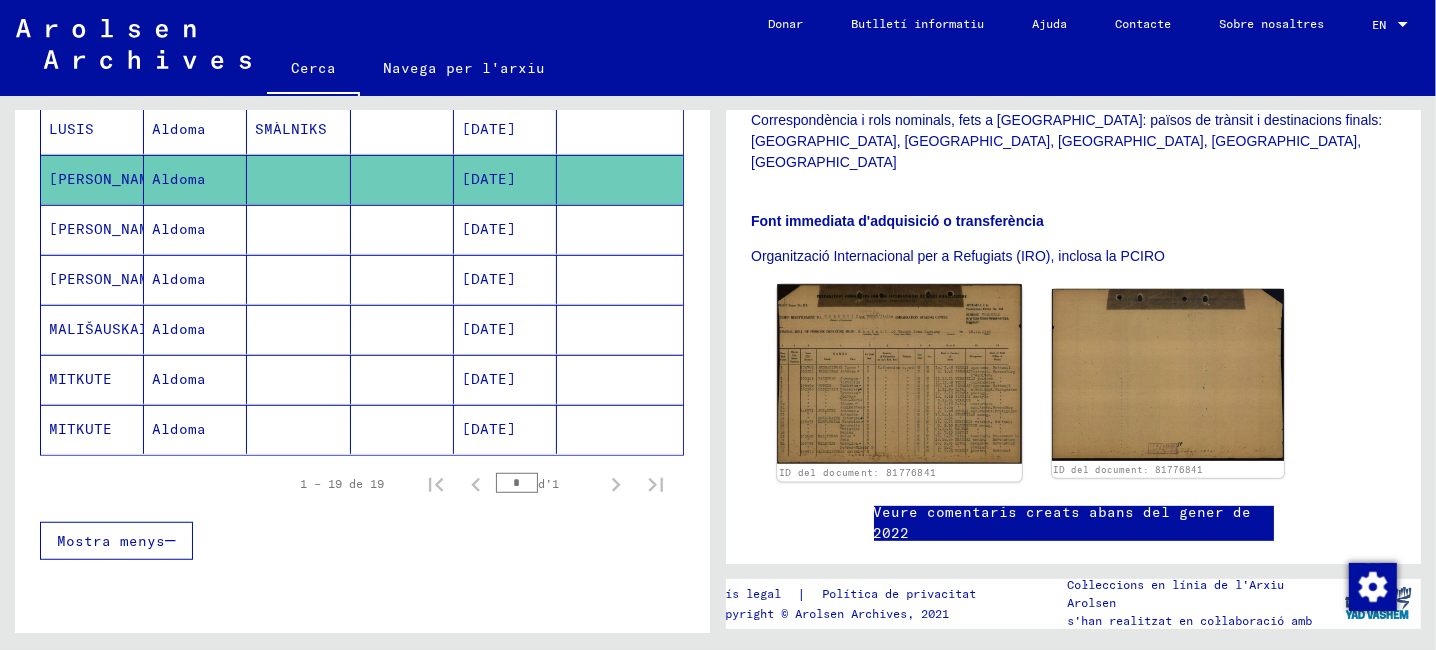 click 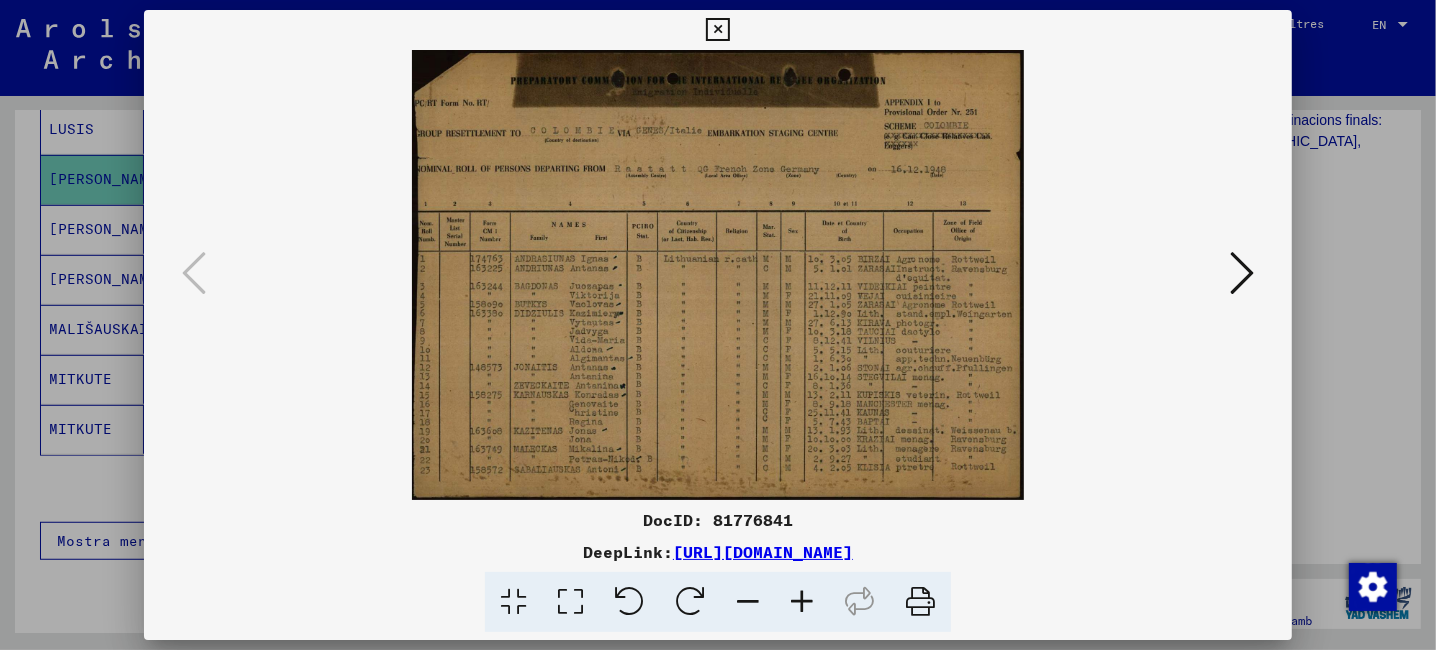 click at bounding box center (718, 275) 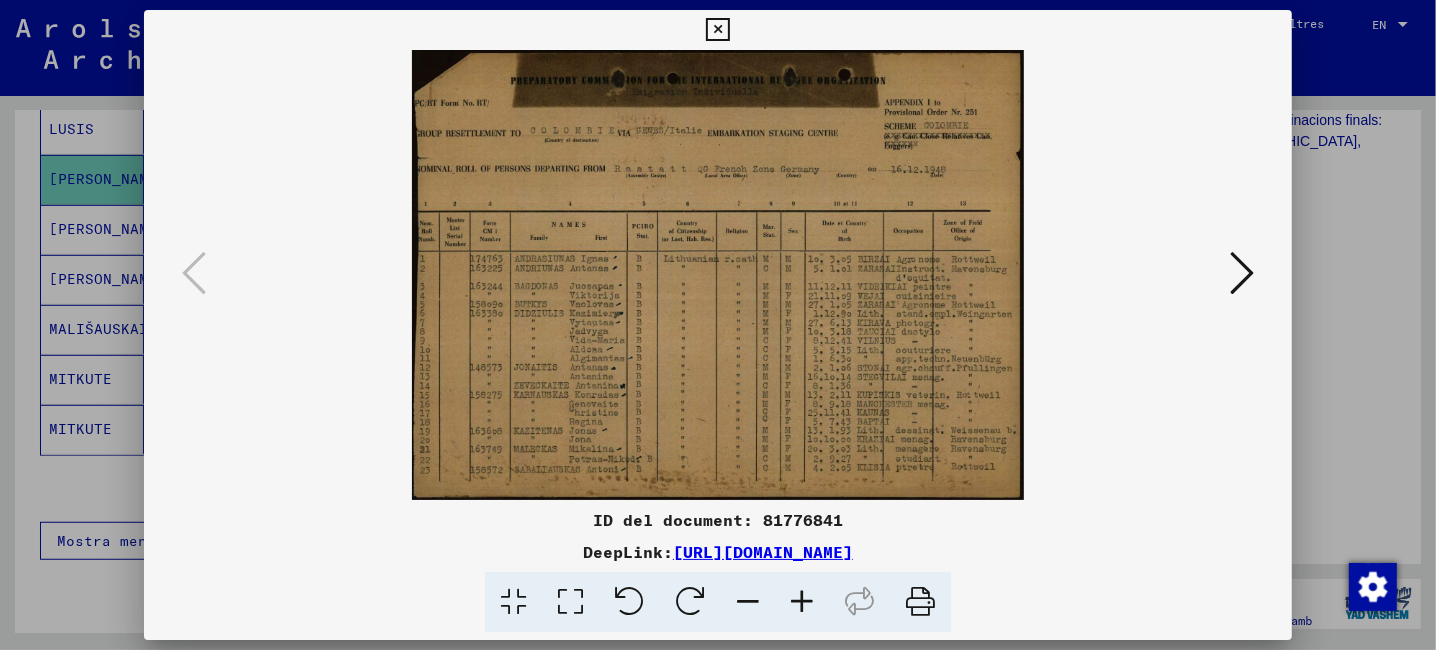 click at bounding box center [802, 602] 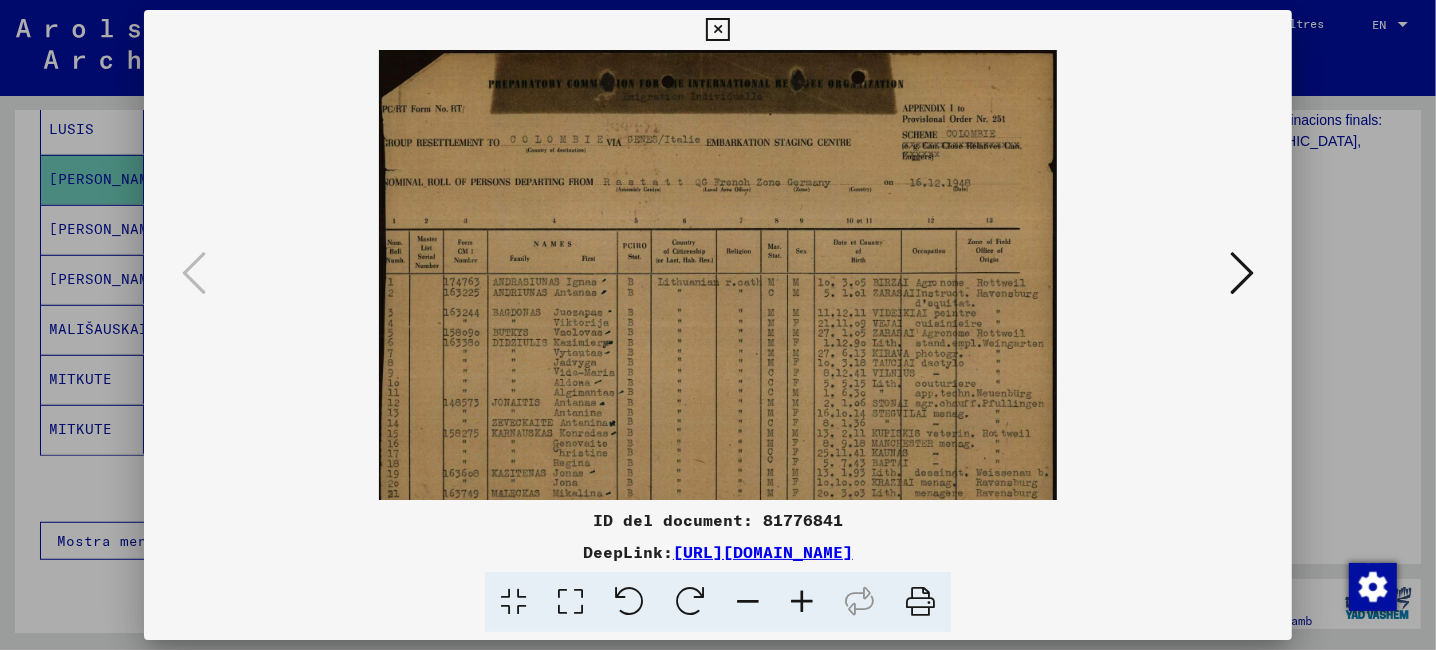 click at bounding box center (802, 602) 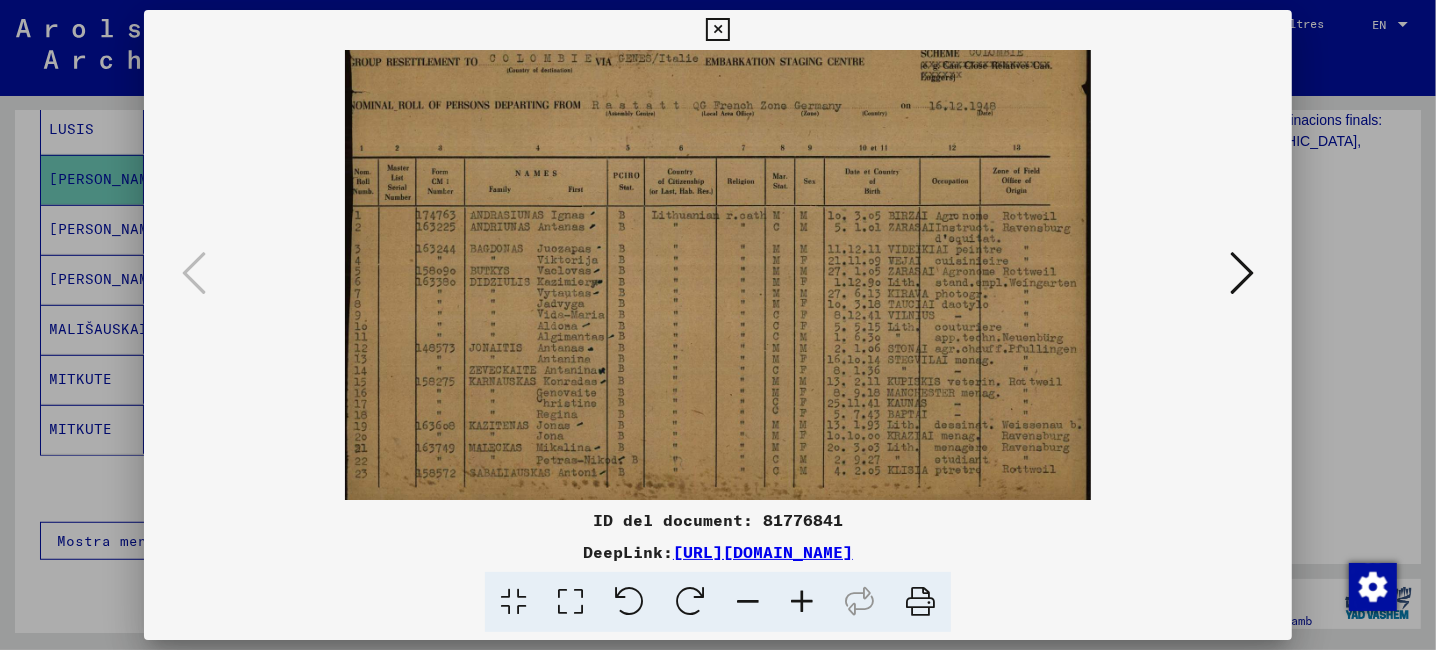 scroll, scrollTop: 100, scrollLeft: 0, axis: vertical 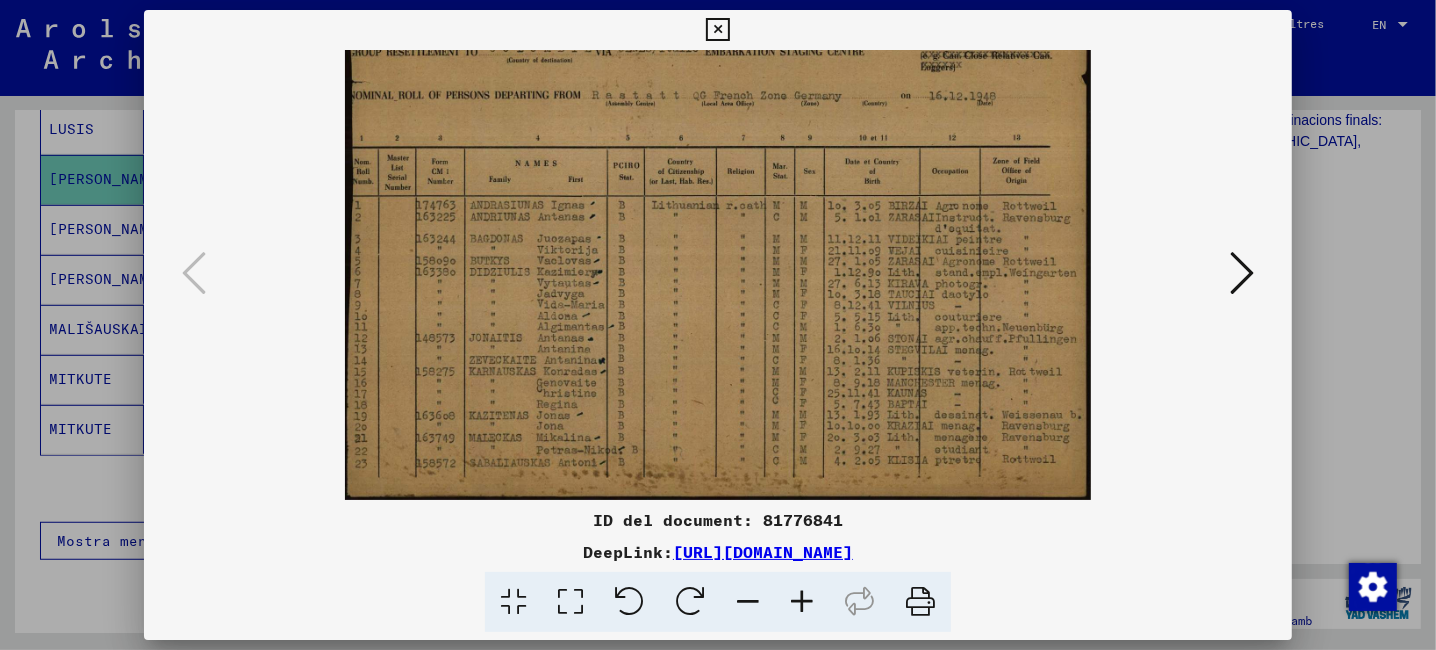 drag, startPoint x: 711, startPoint y: 429, endPoint x: 723, endPoint y: 315, distance: 114.62984 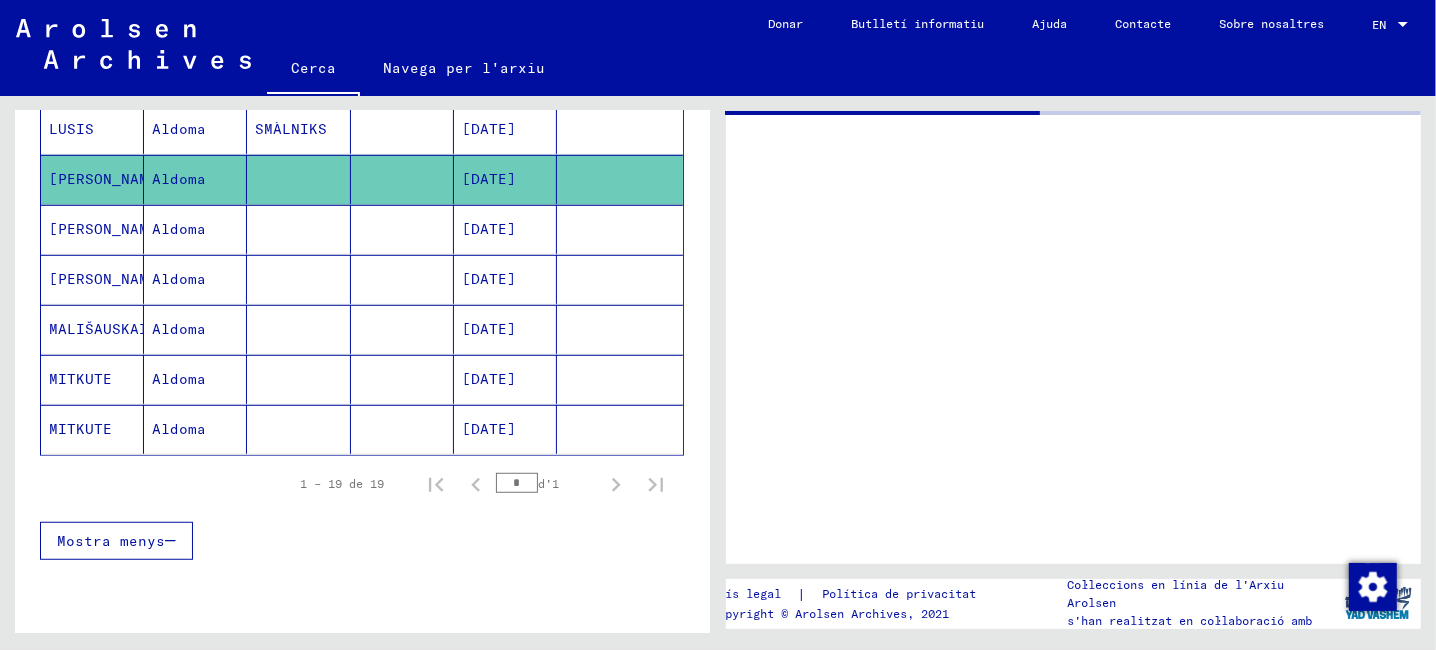 scroll, scrollTop: 0, scrollLeft: 0, axis: both 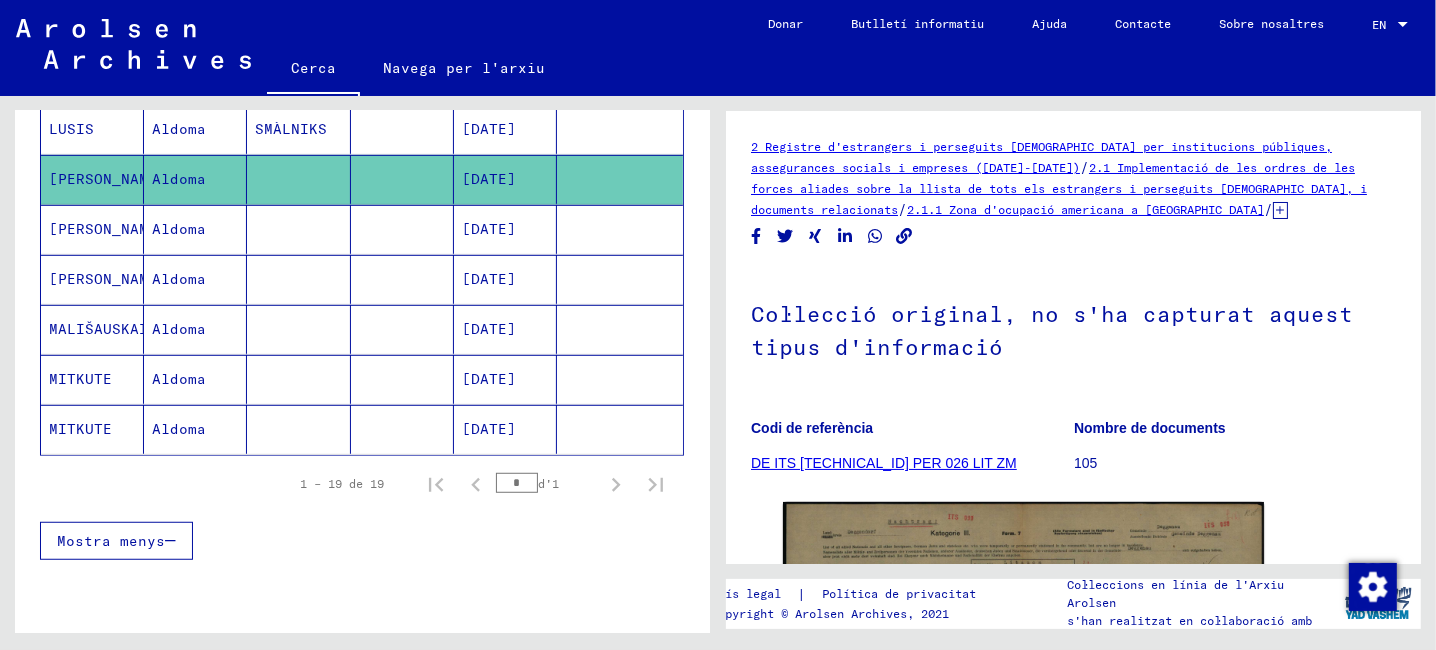 click on "MALIŠAUSKAITI" at bounding box center [80, 379] 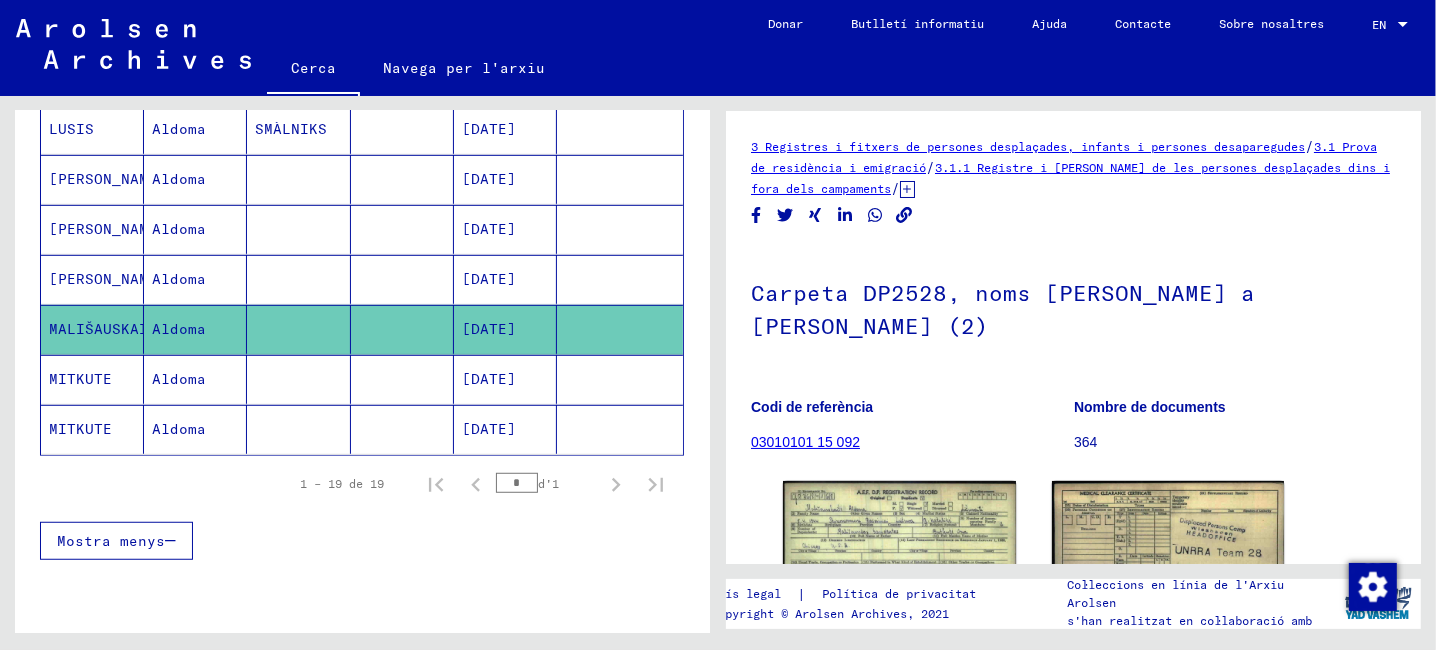 scroll, scrollTop: 0, scrollLeft: 0, axis: both 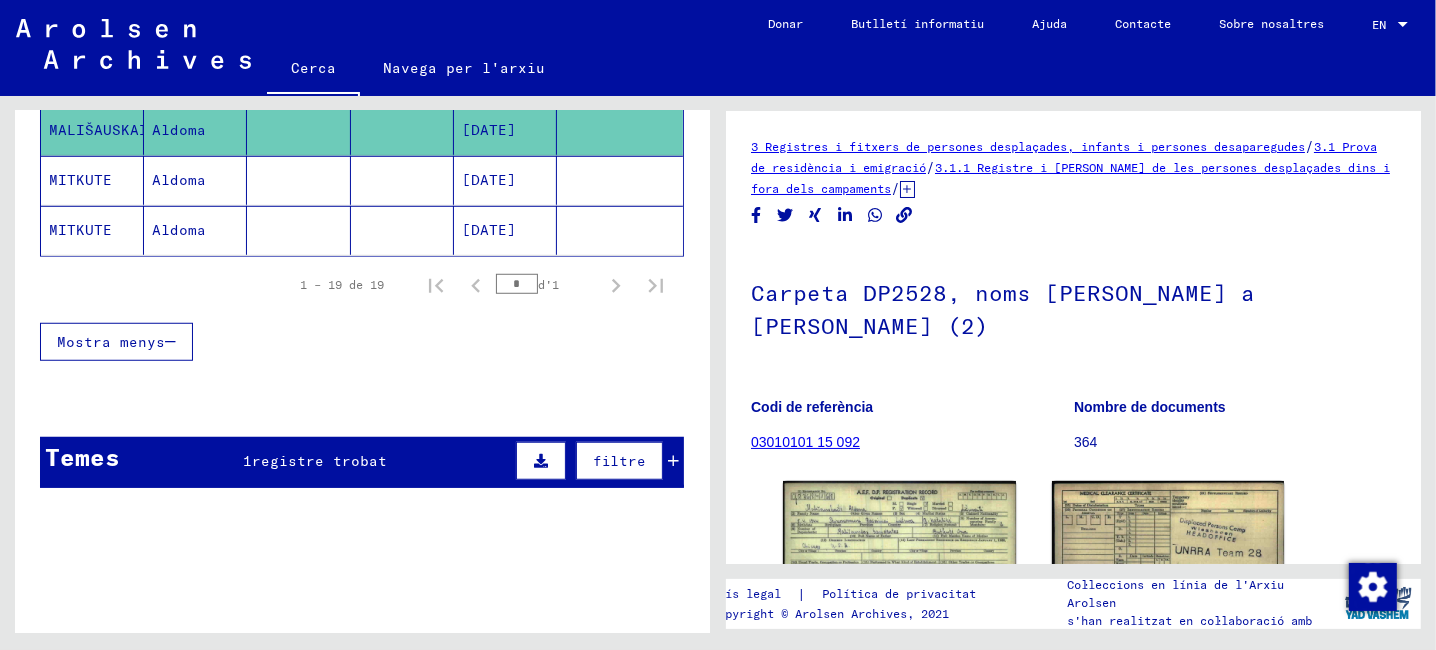click on "registre trobat" at bounding box center (320, 461) 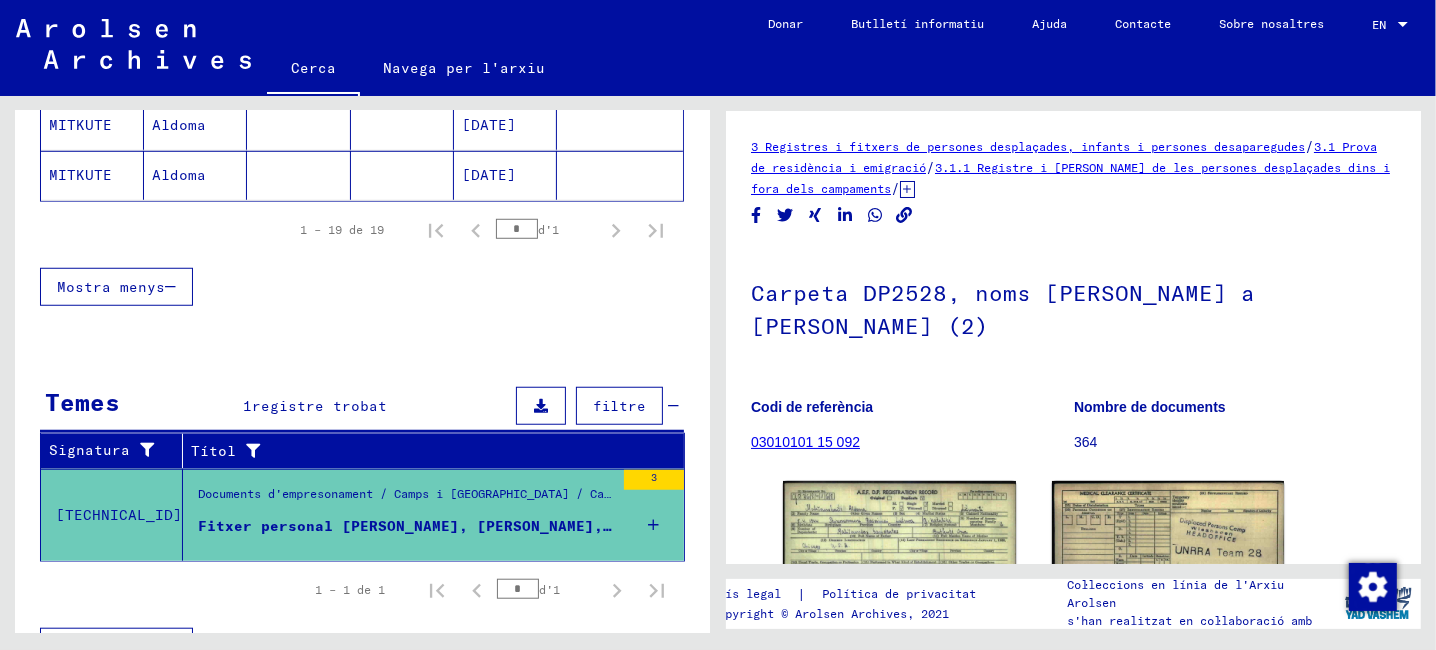 scroll, scrollTop: 1183, scrollLeft: 0, axis: vertical 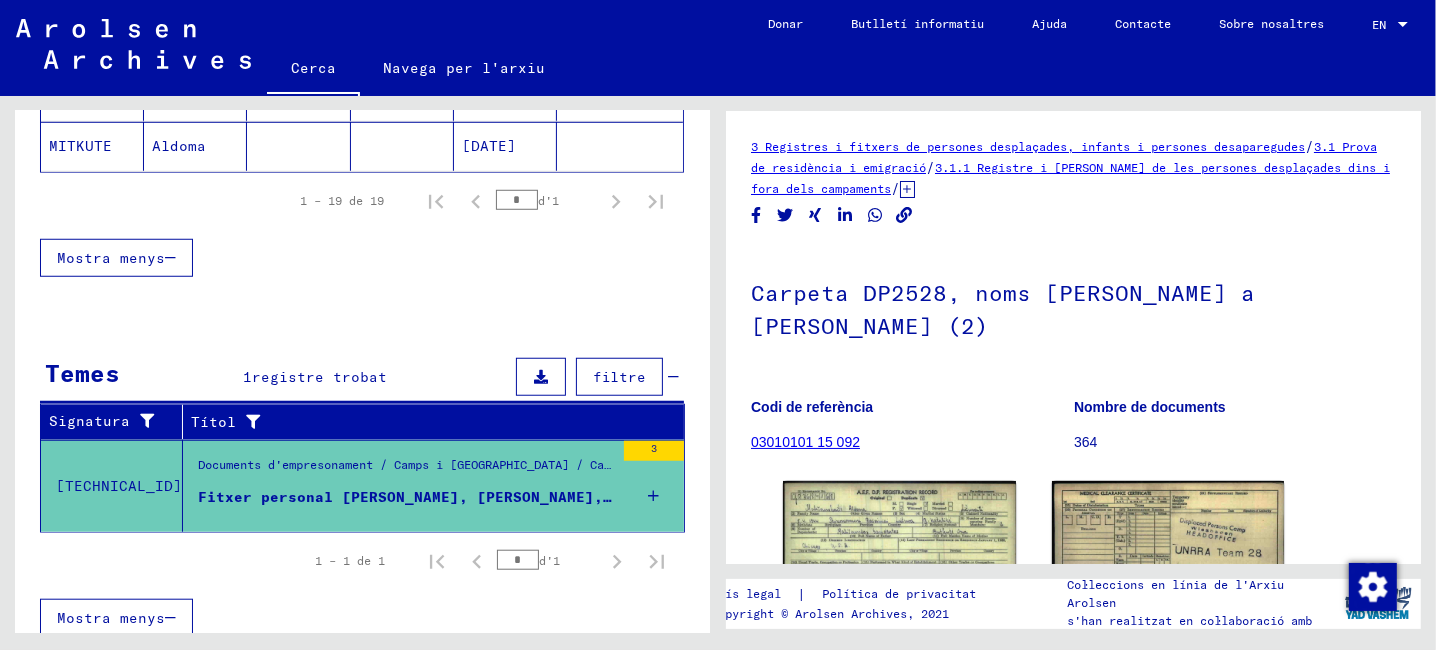 click on "Fitxer personal [PERSON_NAME], [PERSON_NAME], nascuda el 26 de març de 1901" at bounding box center [535, 497] 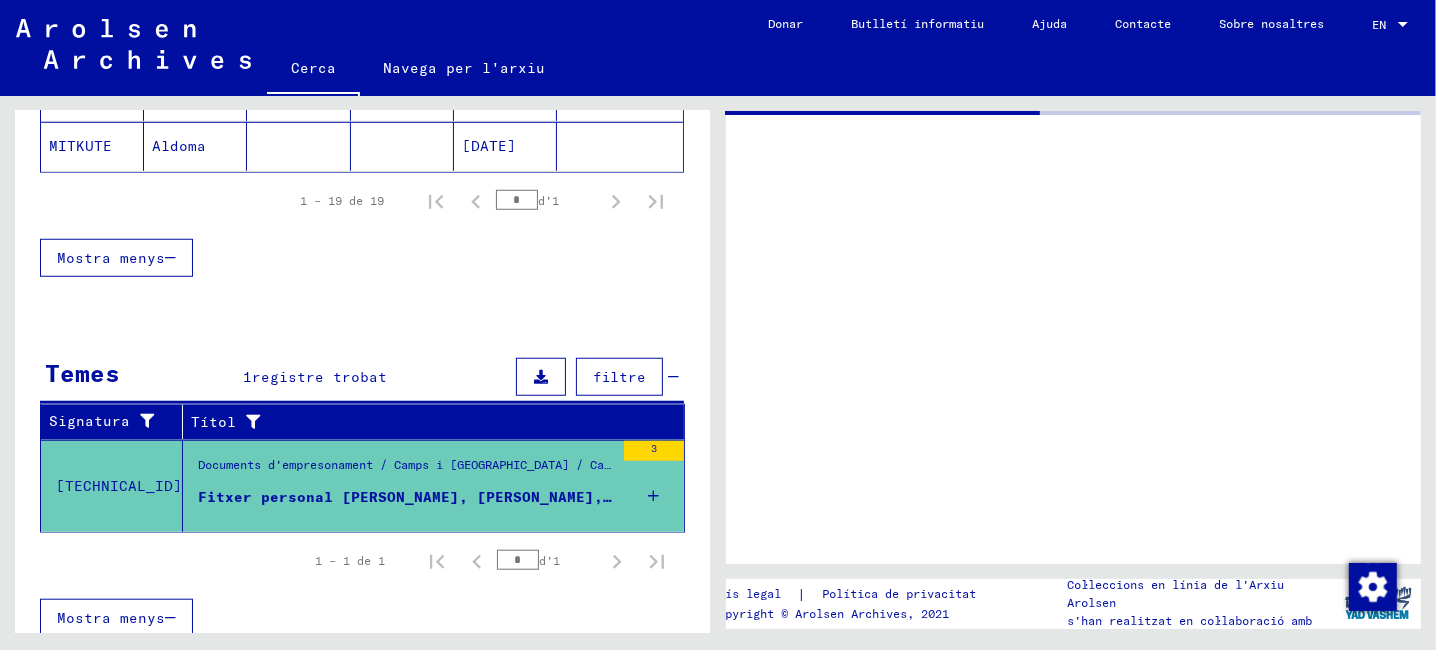 scroll, scrollTop: 808, scrollLeft: 0, axis: vertical 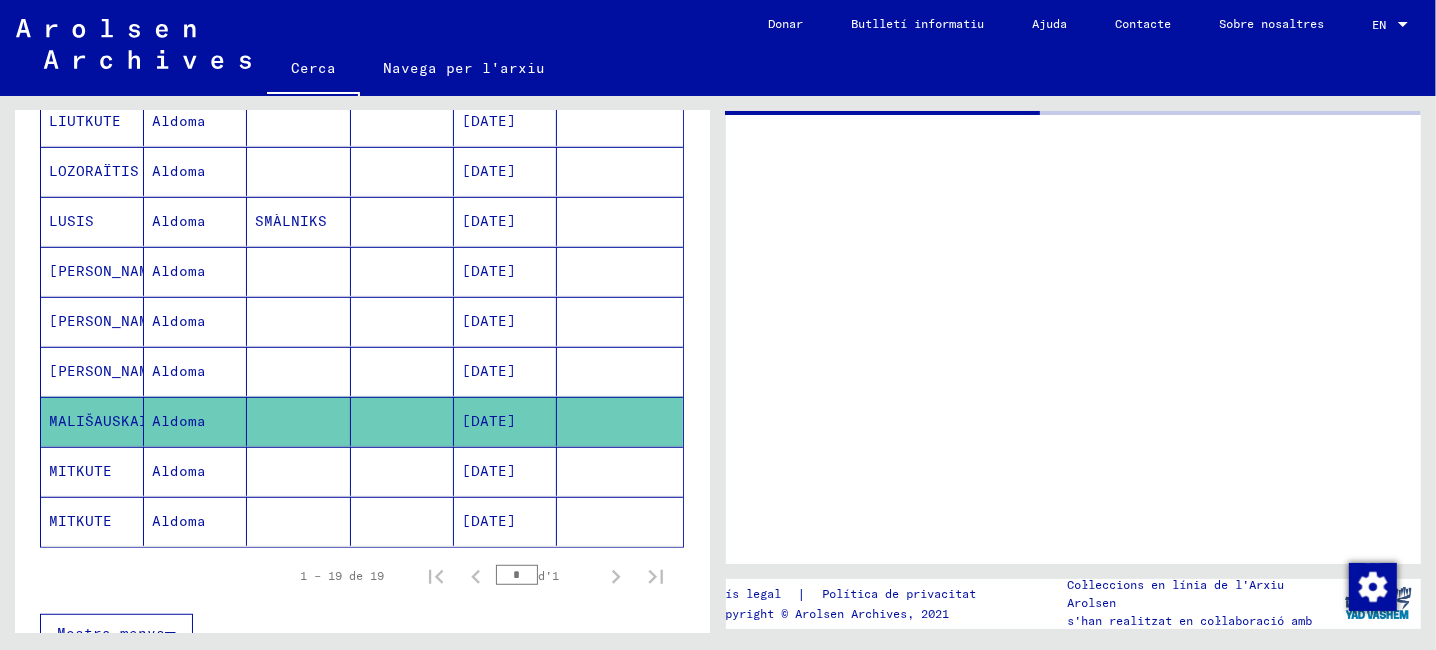 click at bounding box center (402, 521) 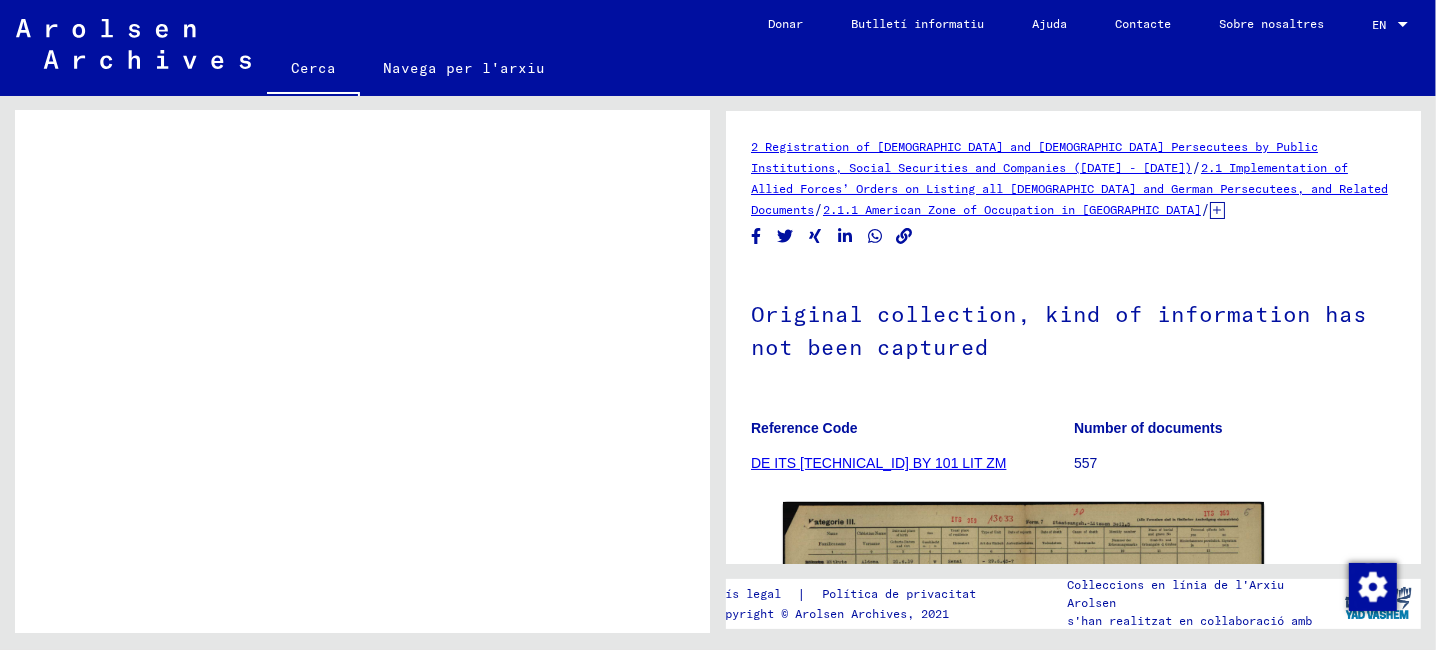 scroll, scrollTop: 0, scrollLeft: 0, axis: both 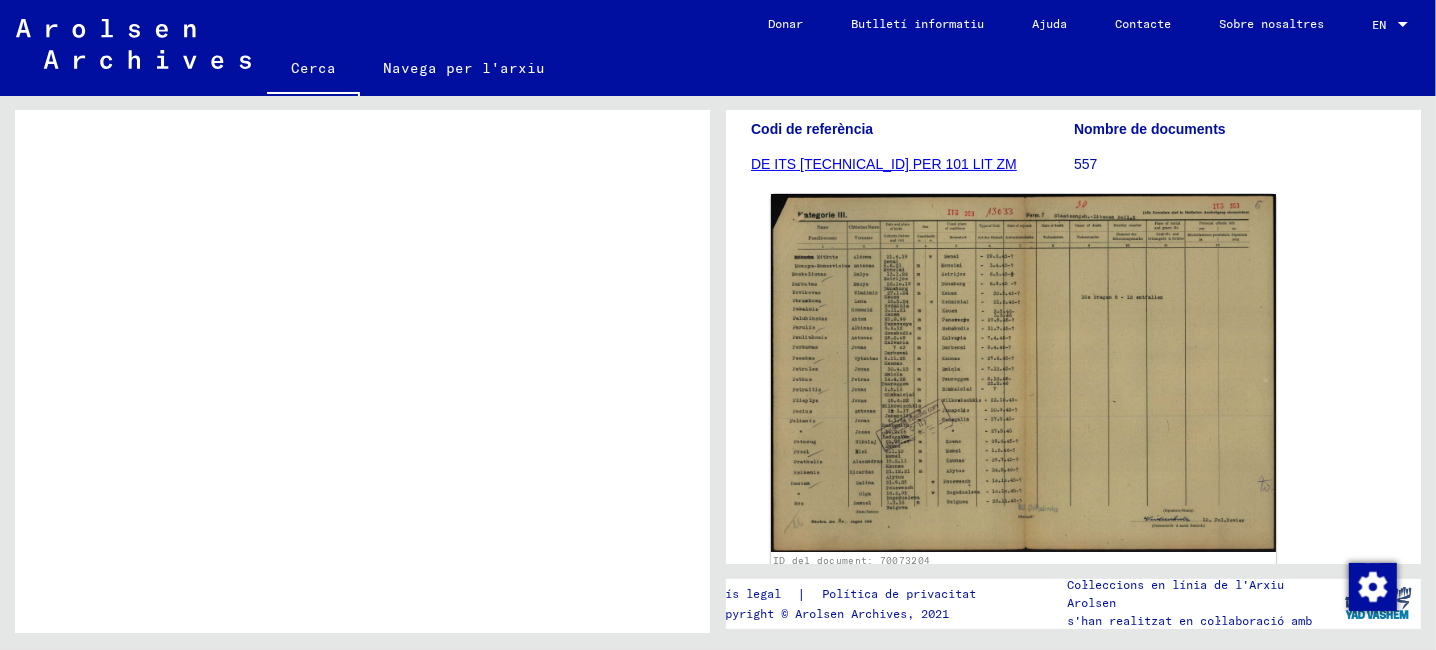 click 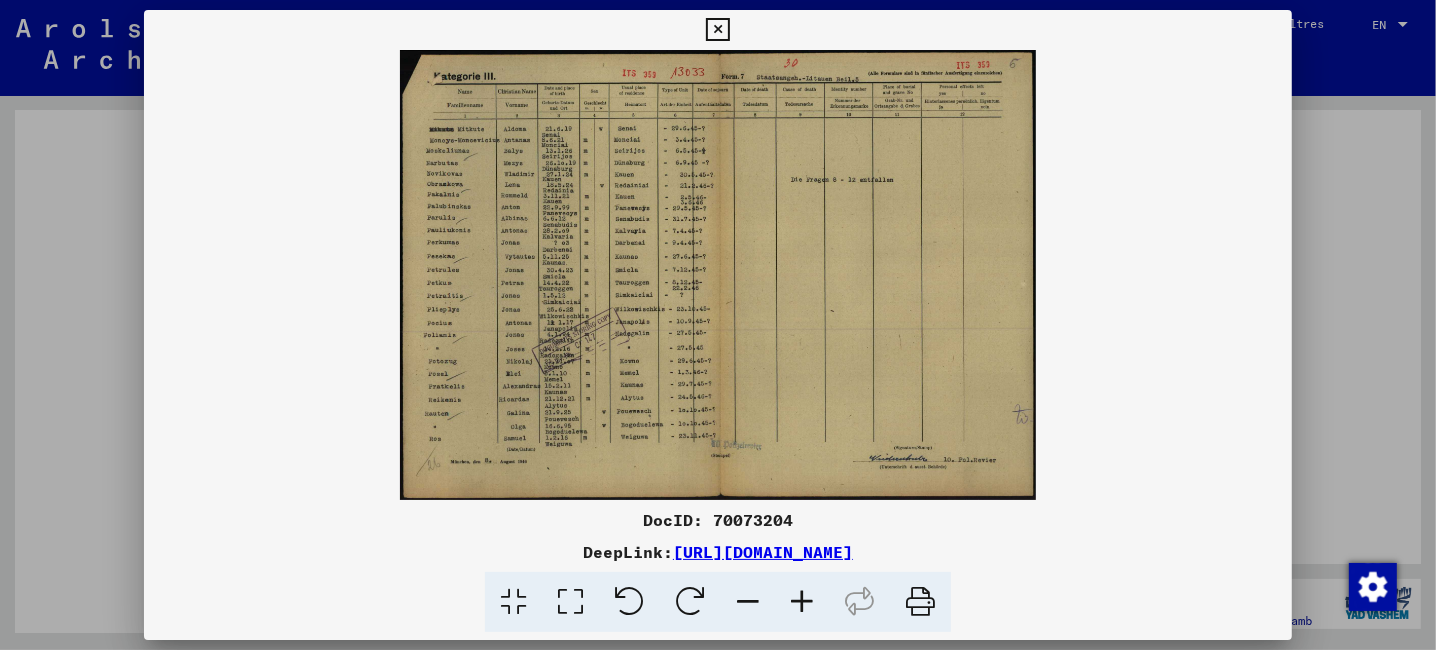 click at bounding box center [718, 275] 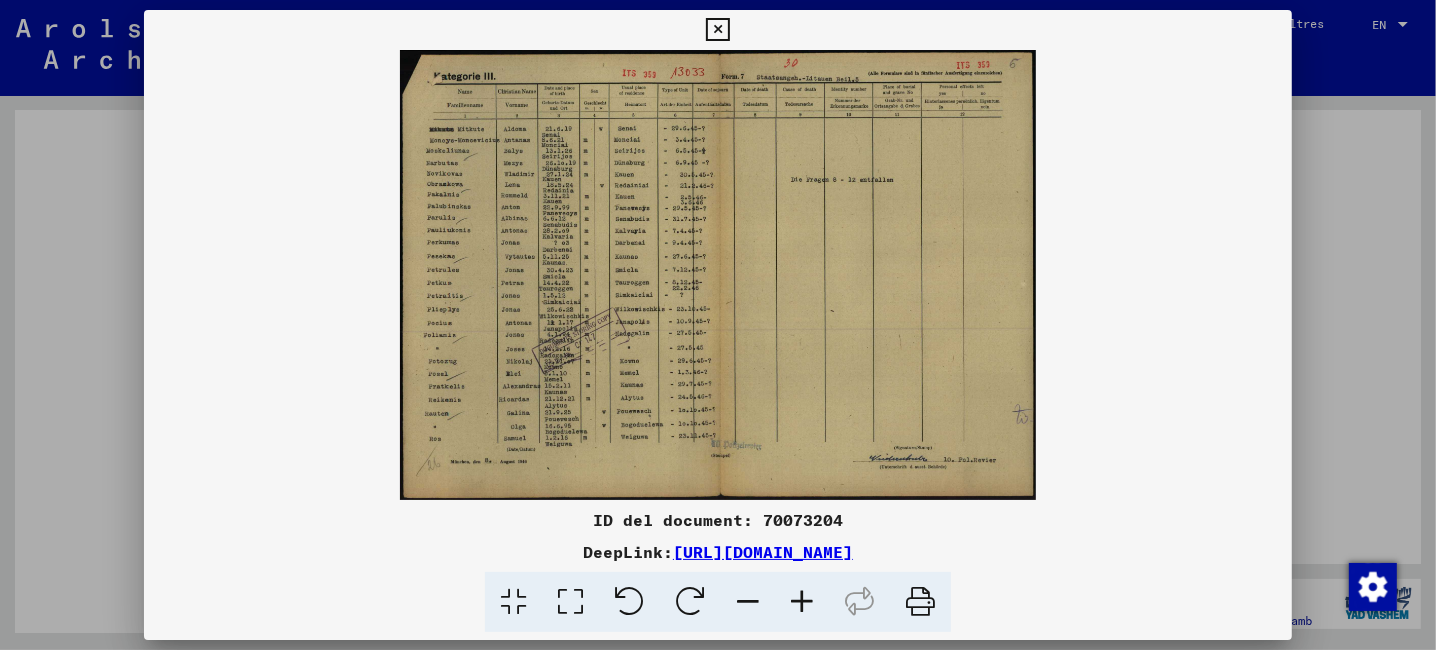 click at bounding box center [718, 275] 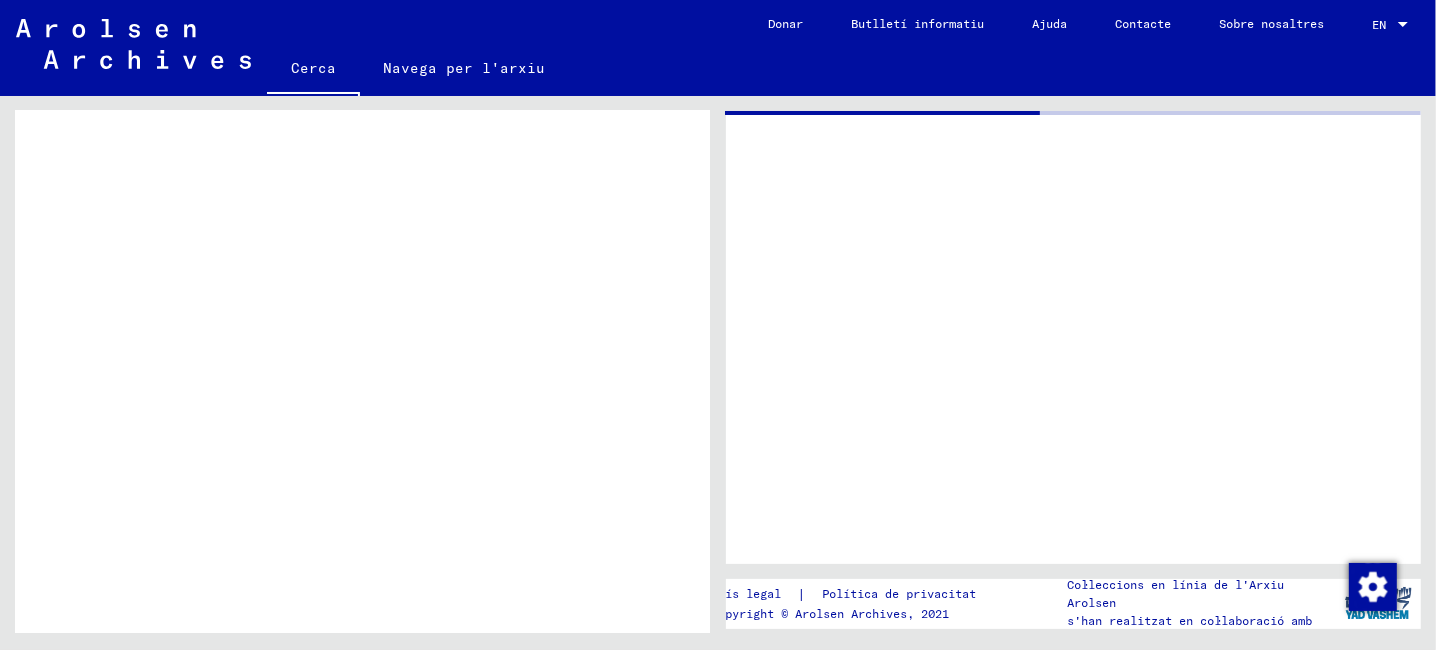 scroll, scrollTop: 0, scrollLeft: 0, axis: both 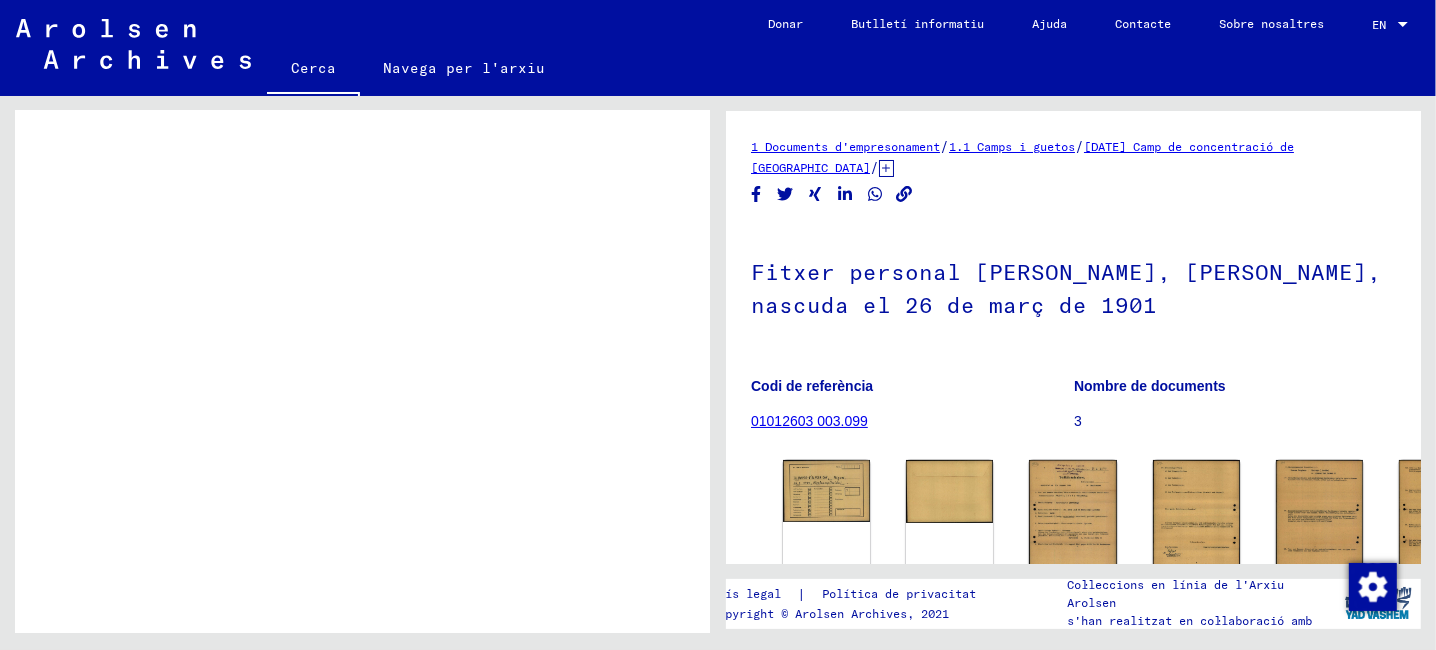 click on "[DATE] Camp de concentració de [GEOGRAPHIC_DATA]" 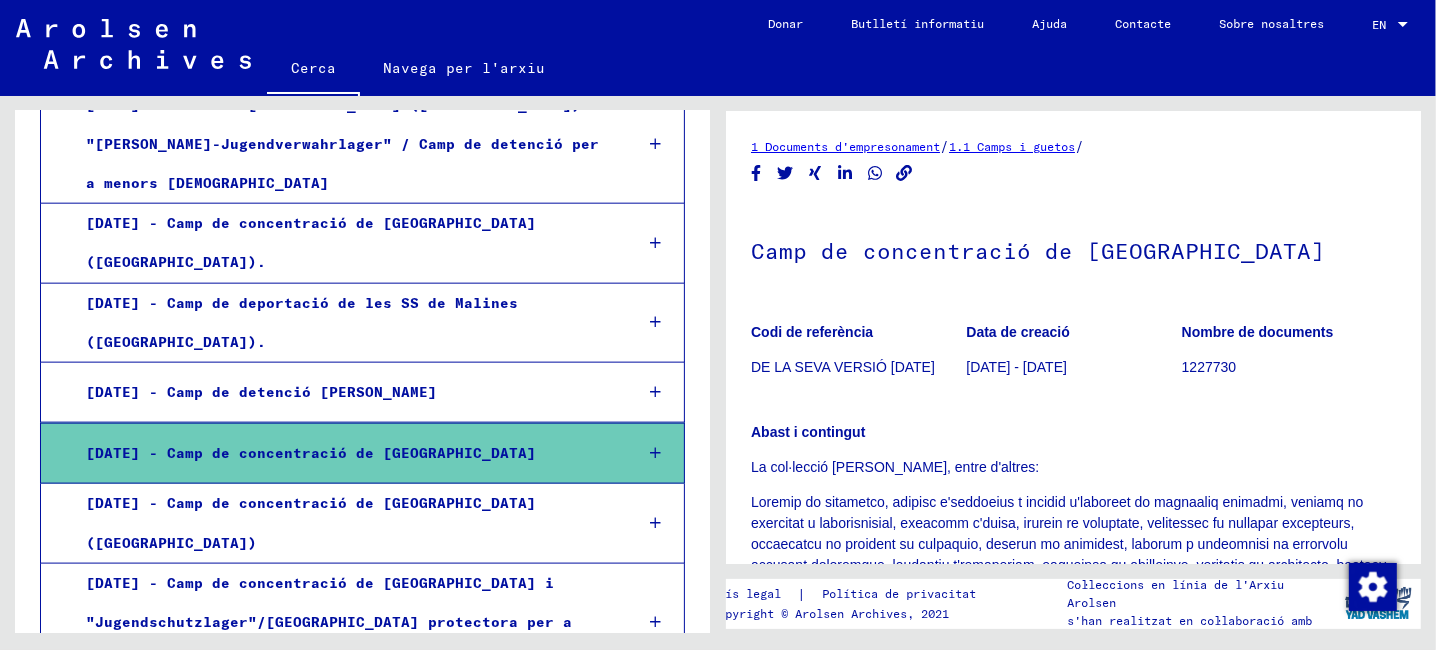 scroll, scrollTop: 1787, scrollLeft: 0, axis: vertical 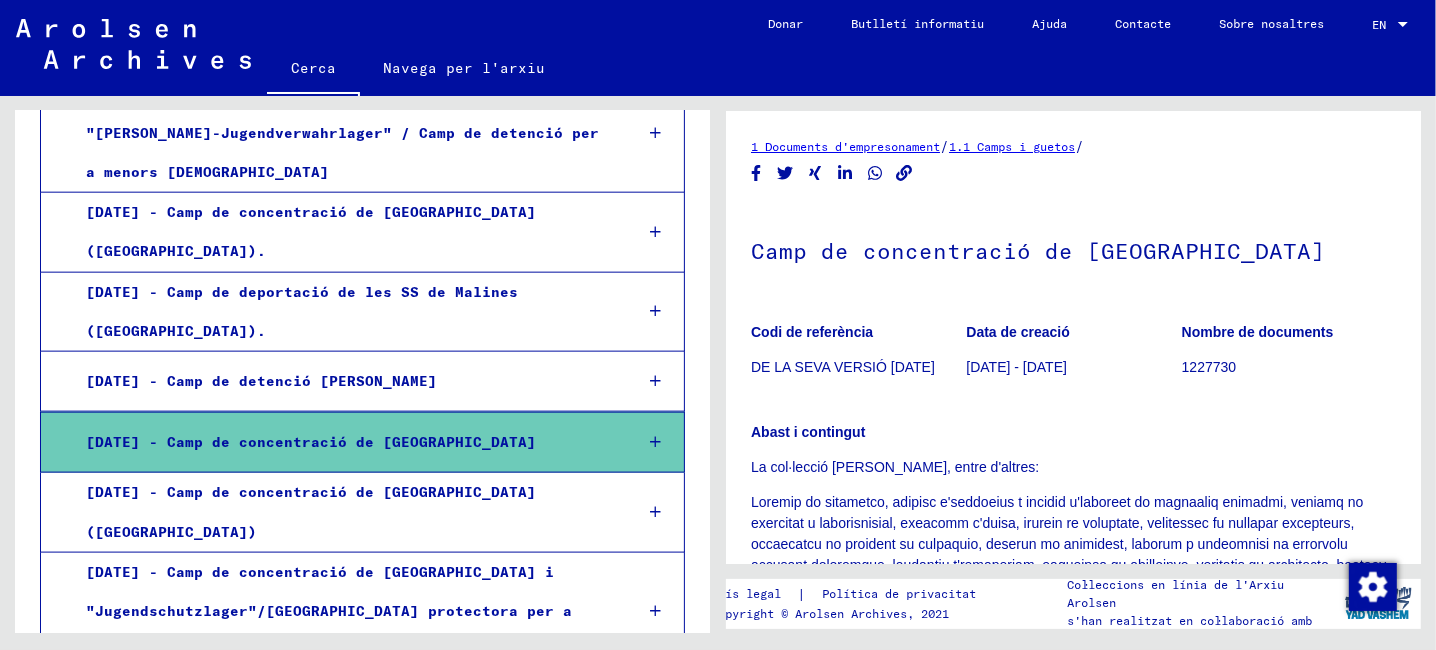 click on "[DATE] - Camp de concentració de [GEOGRAPHIC_DATA]" at bounding box center (311, 442) 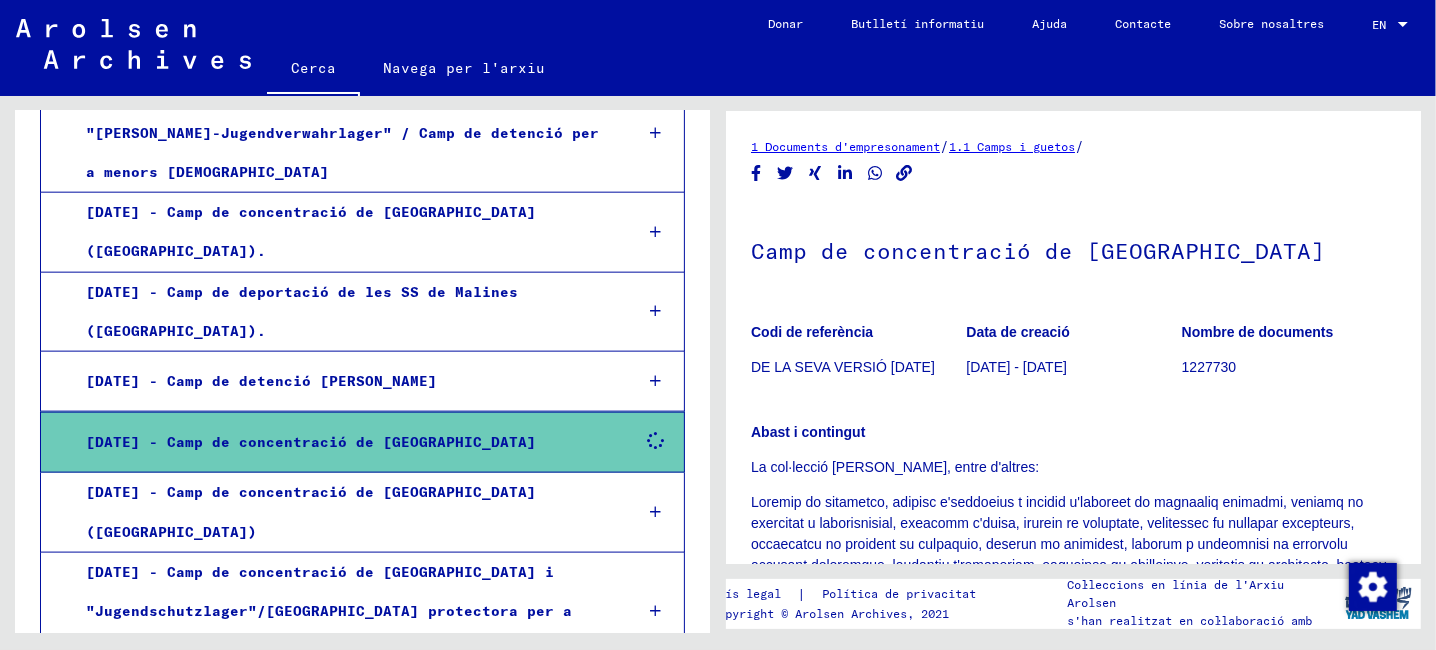 click on "[DATE] - Camp de concentració de [GEOGRAPHIC_DATA]" at bounding box center [311, 442] 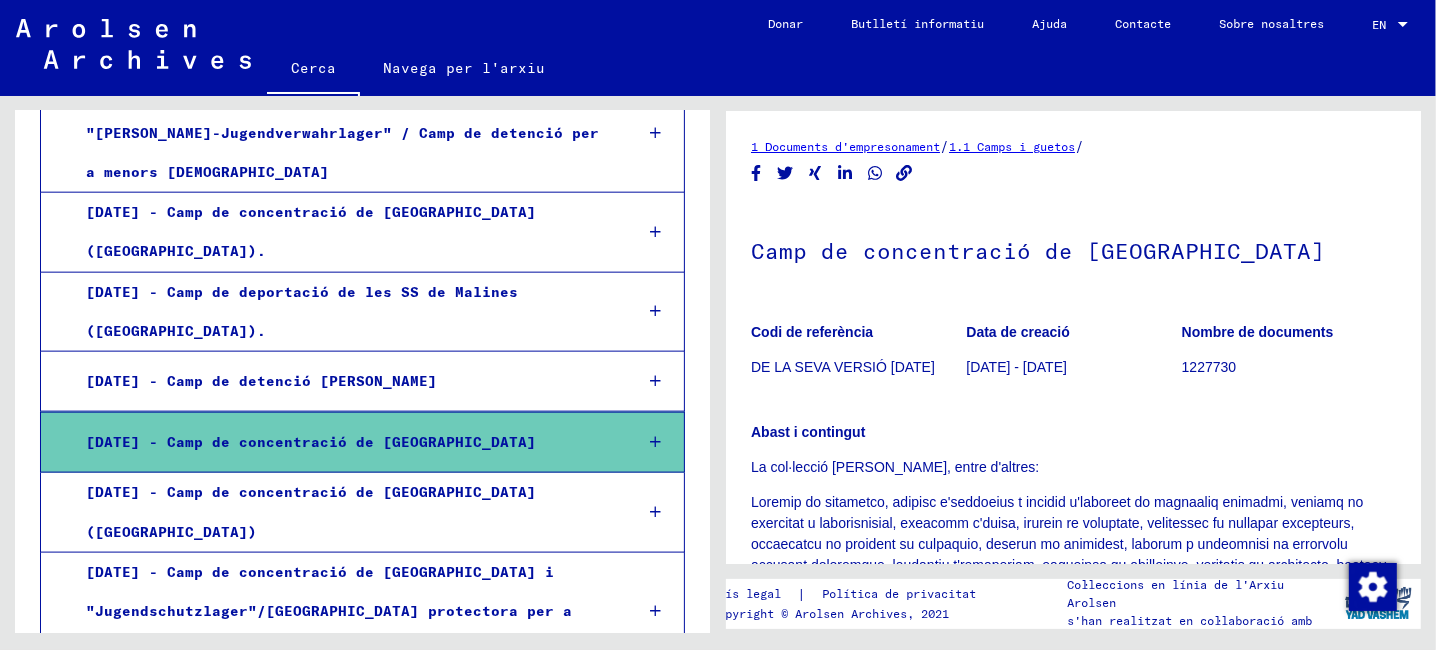 click on "[DATE] - Camp de concentració de [GEOGRAPHIC_DATA]" at bounding box center [311, 442] 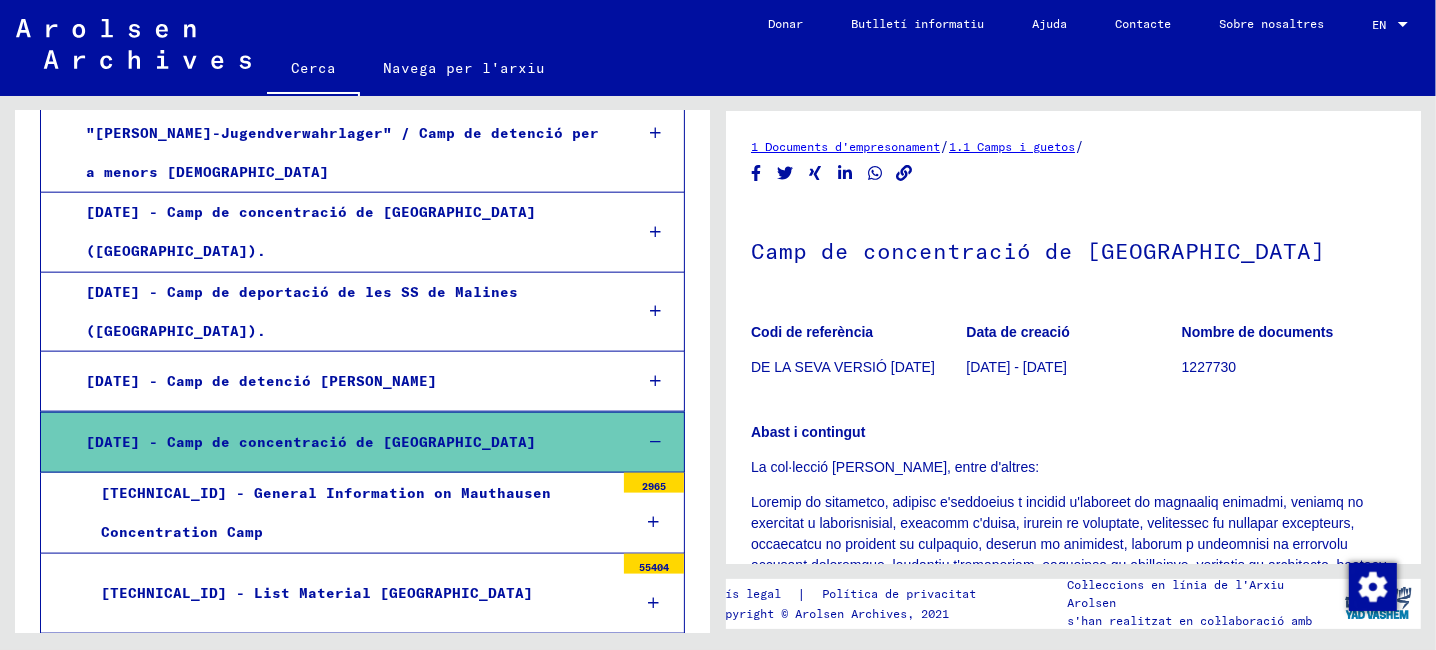 click on "[DATE] - Camp de concentració de [GEOGRAPHIC_DATA]" at bounding box center (311, 442) 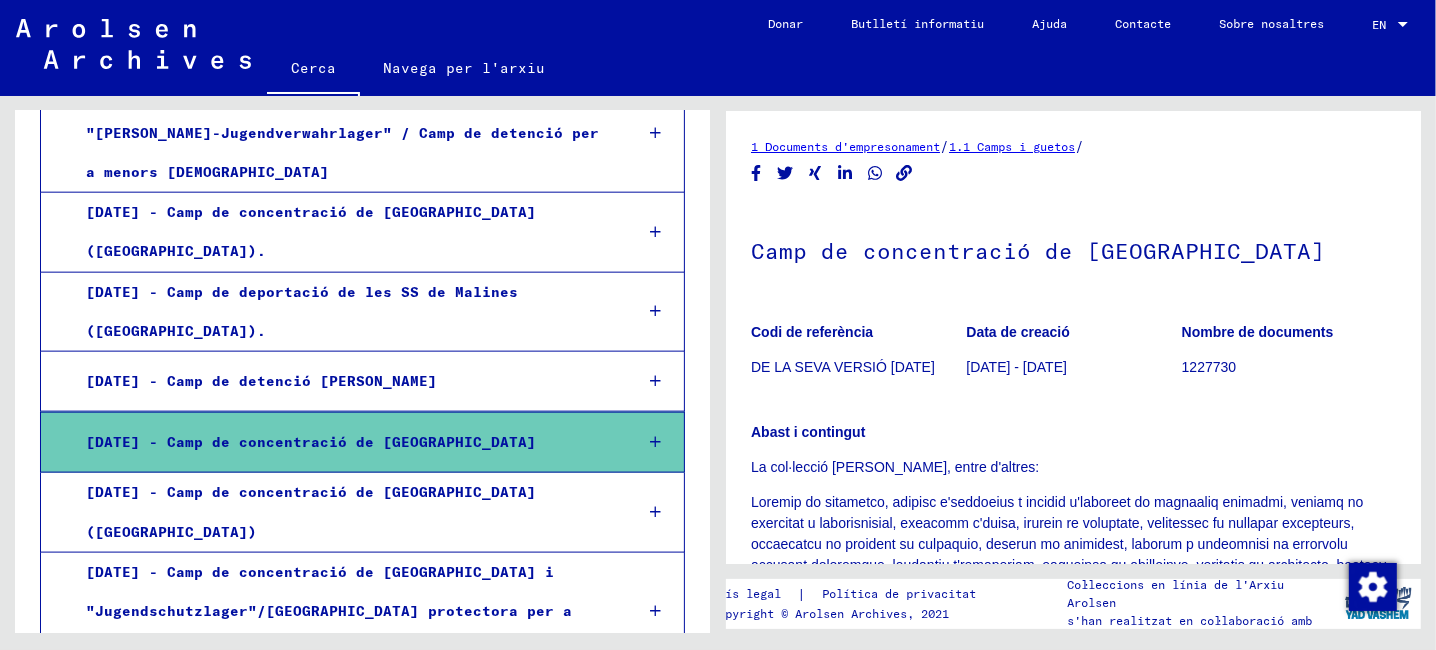 click on "[DATE] - Camp de concentració de [GEOGRAPHIC_DATA]" at bounding box center (311, 442) 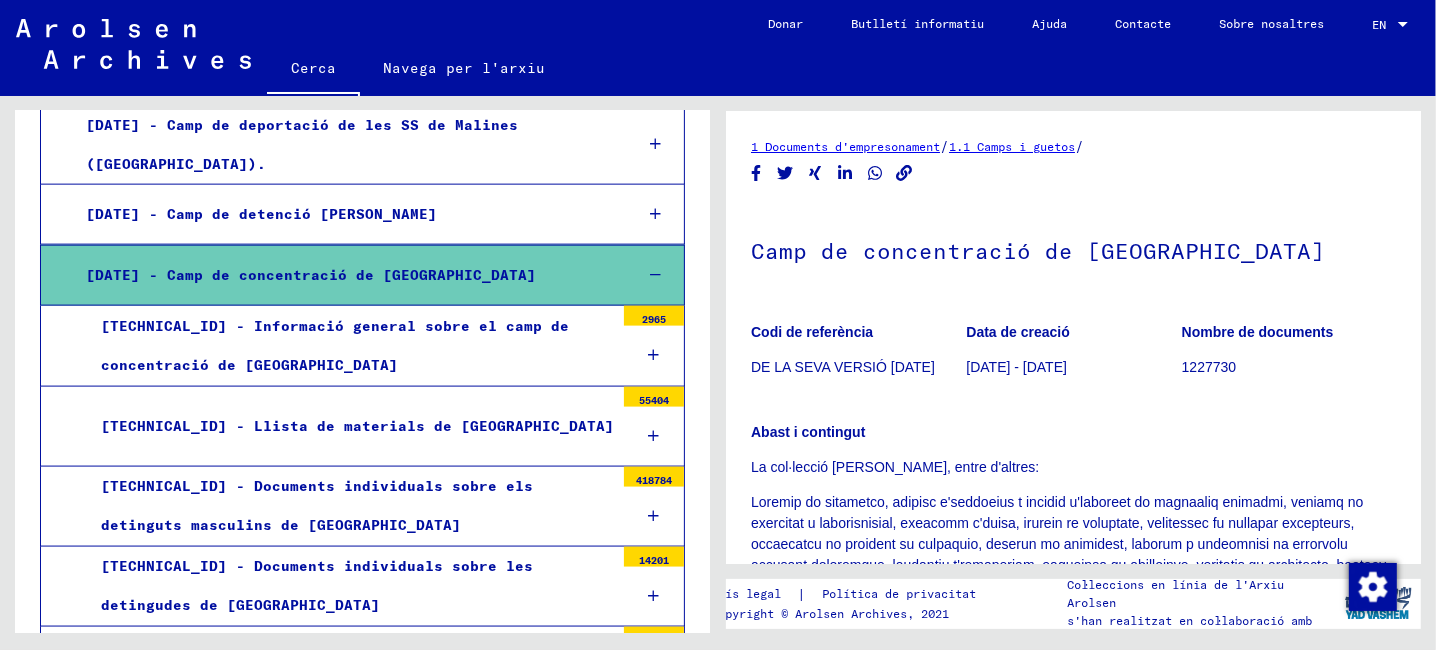 scroll, scrollTop: 1987, scrollLeft: 0, axis: vertical 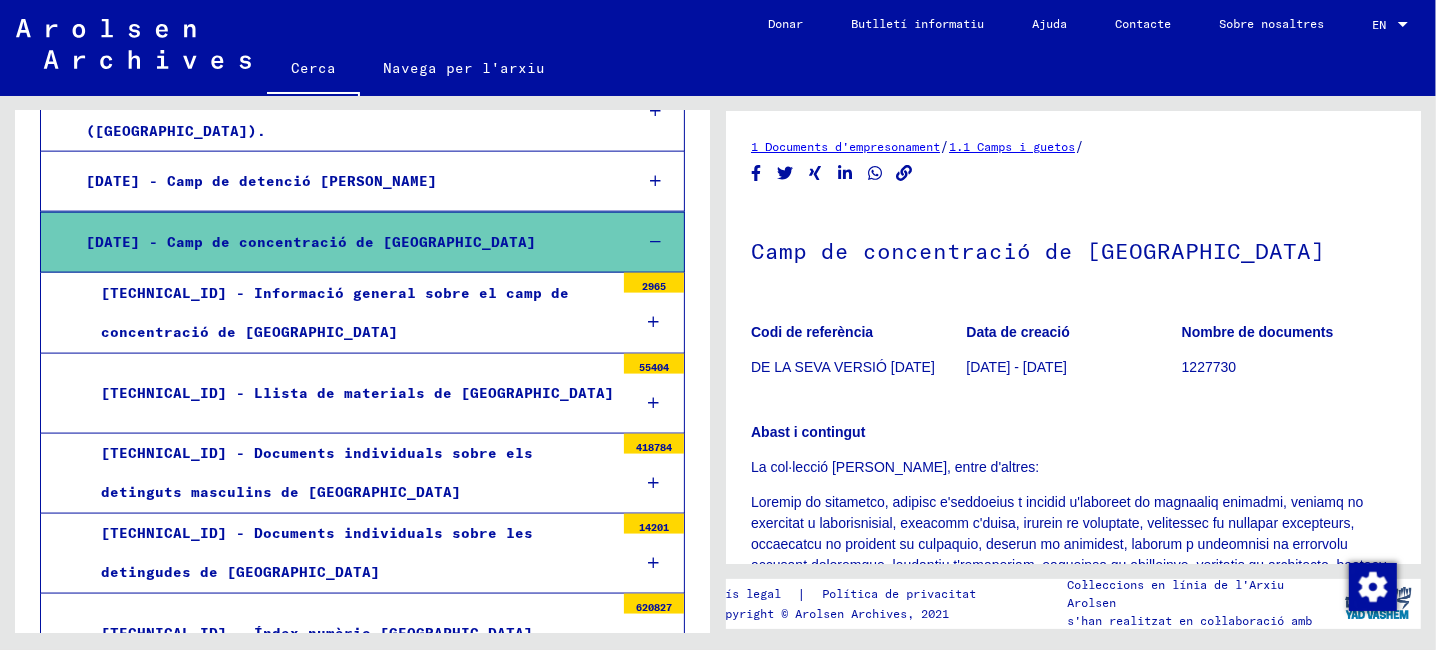 click on "[TECHNICAL_ID] - Documents individuals sobre els detinguts masculins de [GEOGRAPHIC_DATA]" at bounding box center [317, 472] 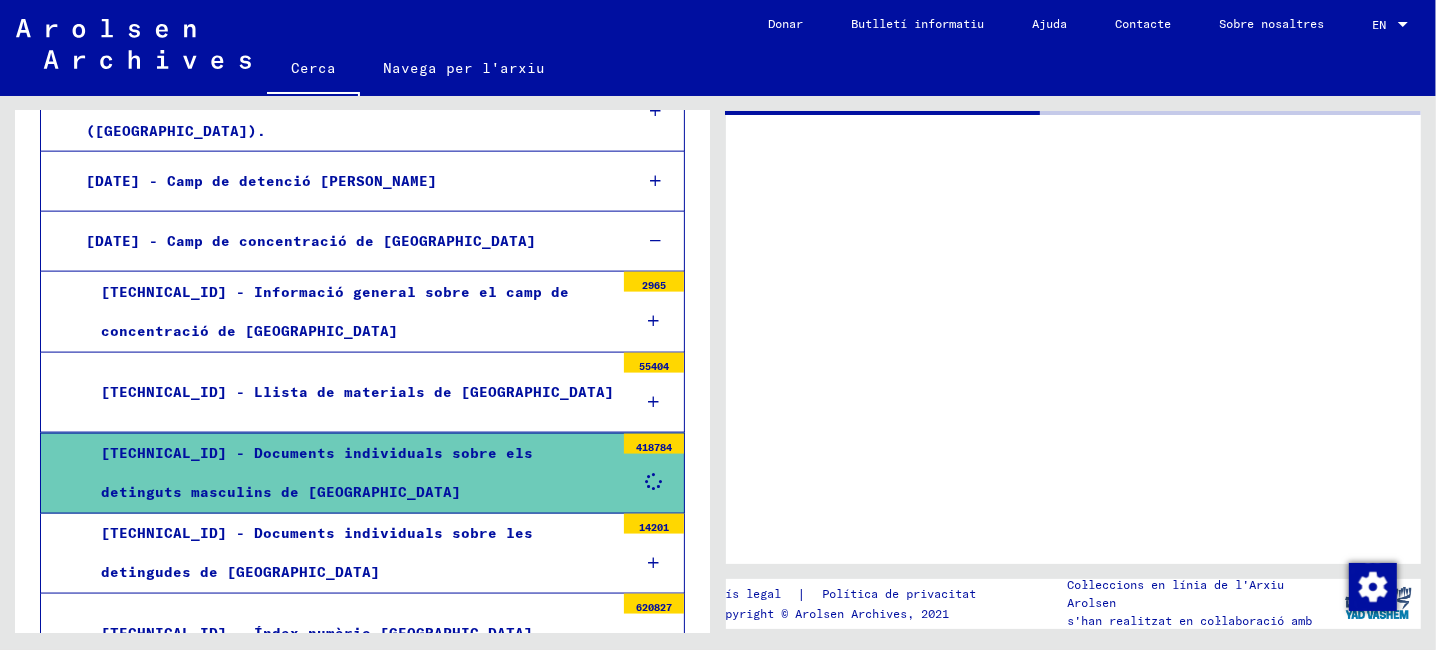 scroll, scrollTop: 1986, scrollLeft: 0, axis: vertical 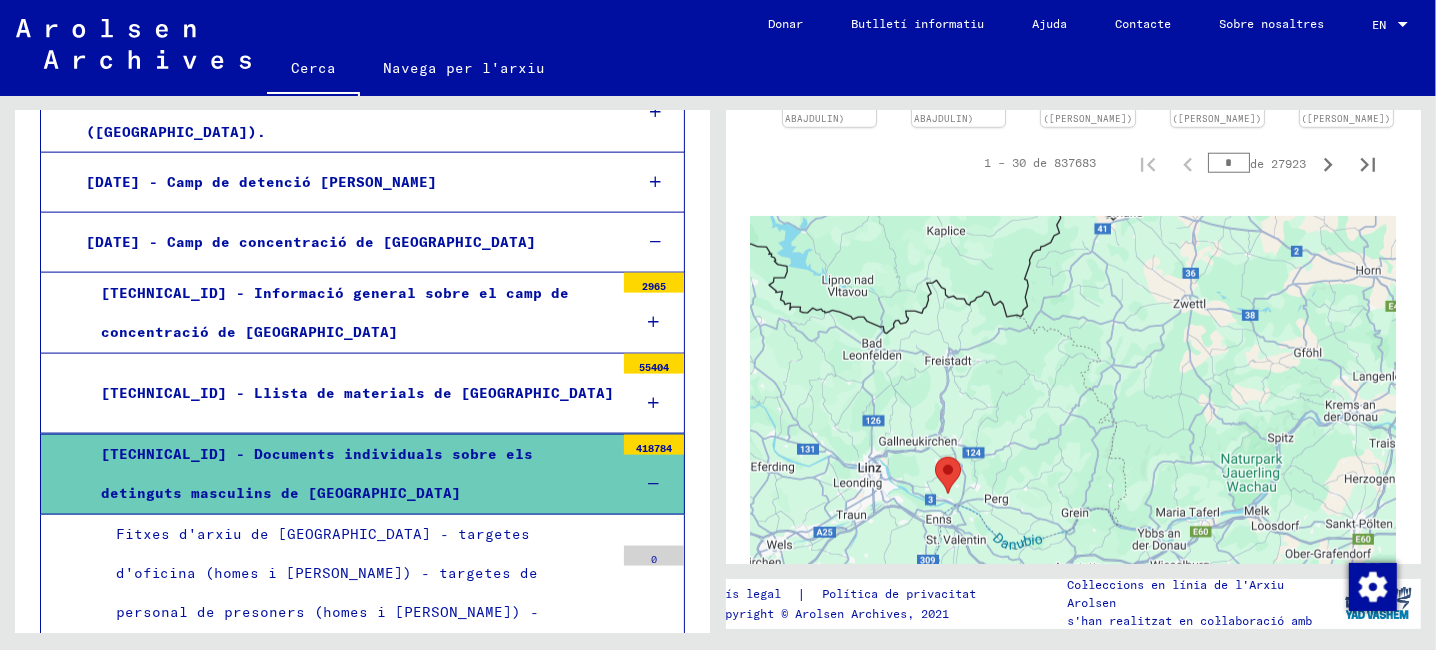 click on "0" at bounding box center (654, 559) 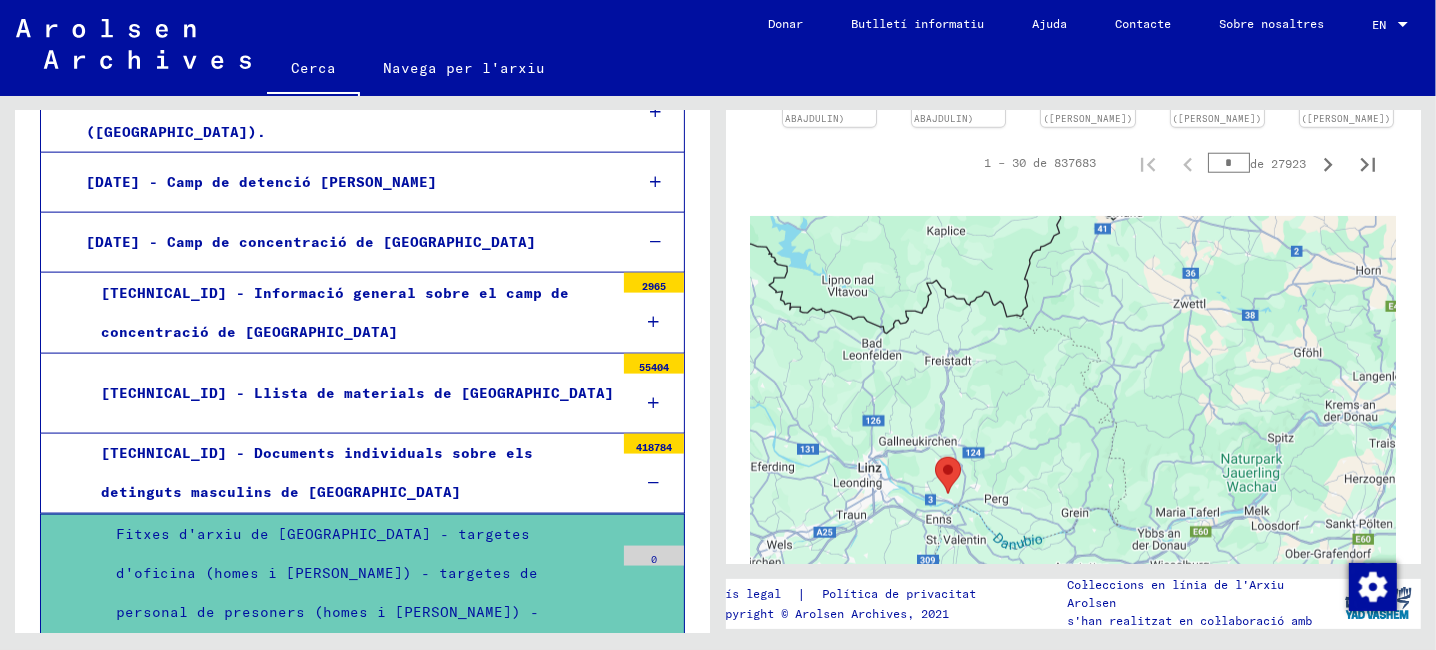 click on "Fitxes d'arxiu de [GEOGRAPHIC_DATA] - targetes d'oficina (homes i [PERSON_NAME]) - targetes de personal de presoners (homes i [PERSON_NAME]) - targetes d'oficina ([PERSON_NAME]) - ..." at bounding box center [327, 593] 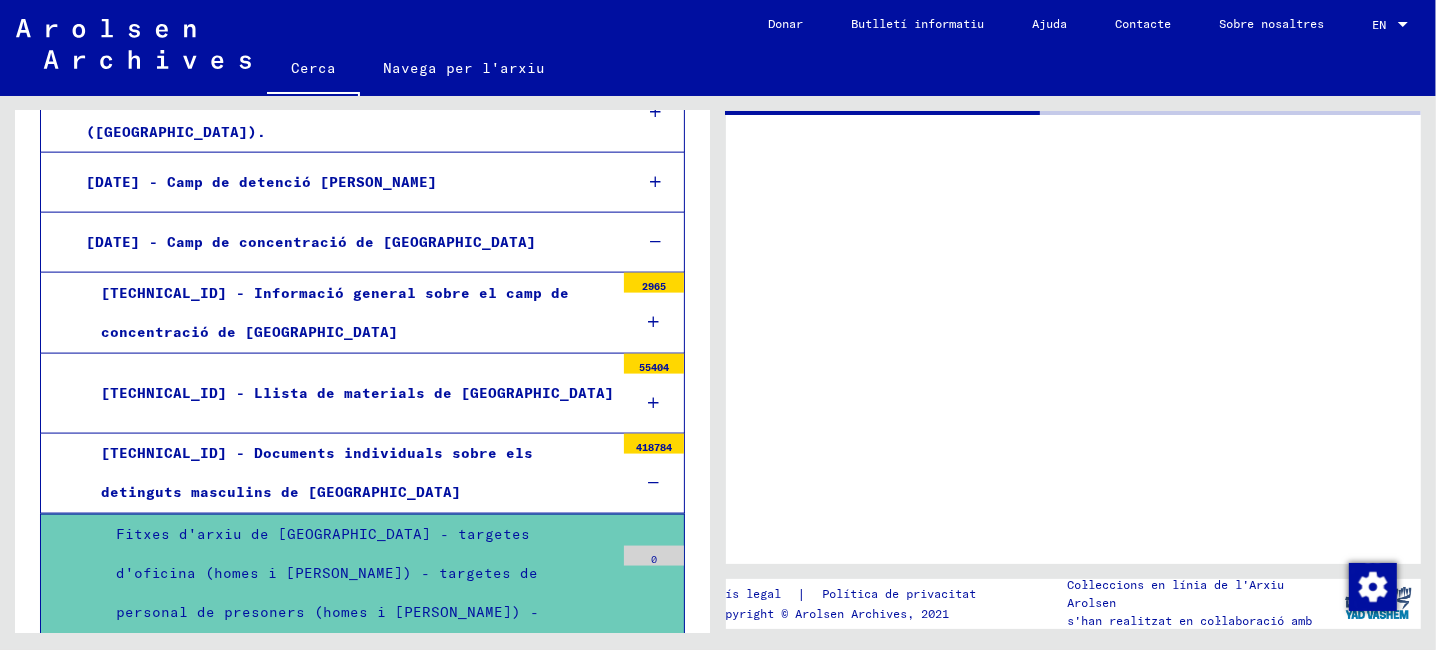 scroll, scrollTop: 0, scrollLeft: 0, axis: both 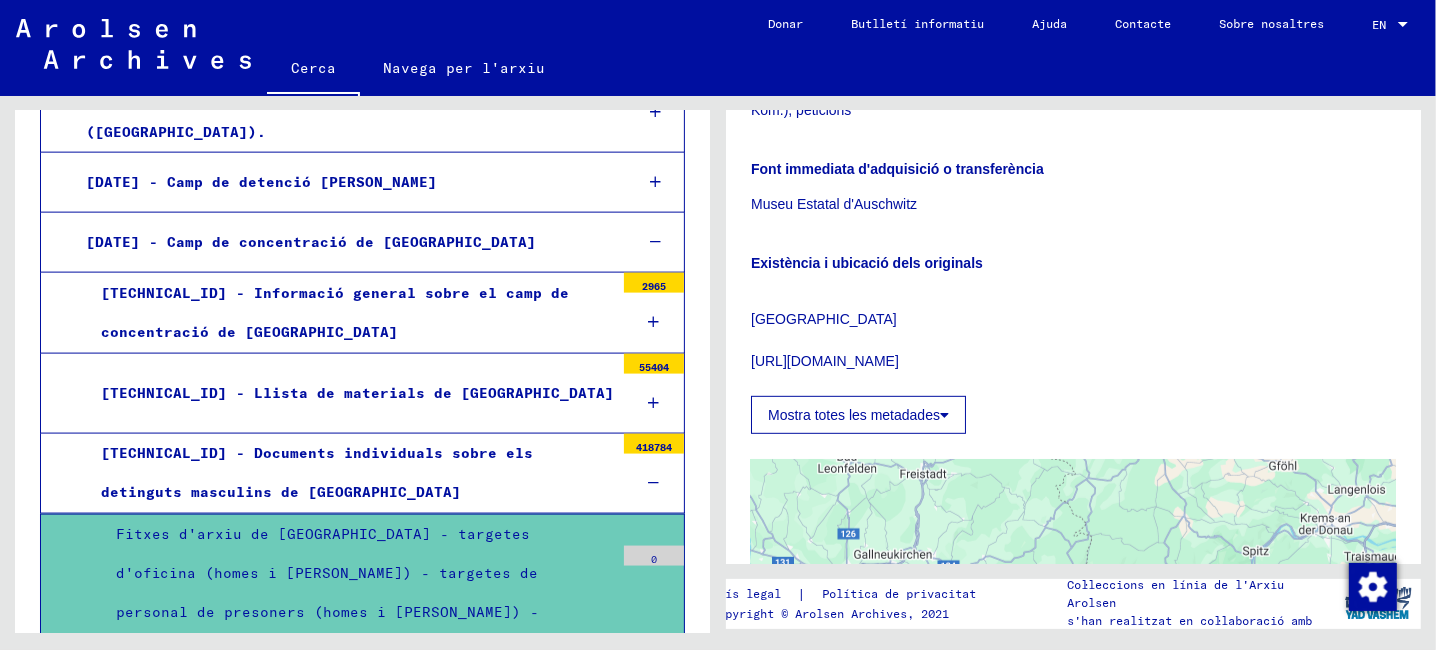 click 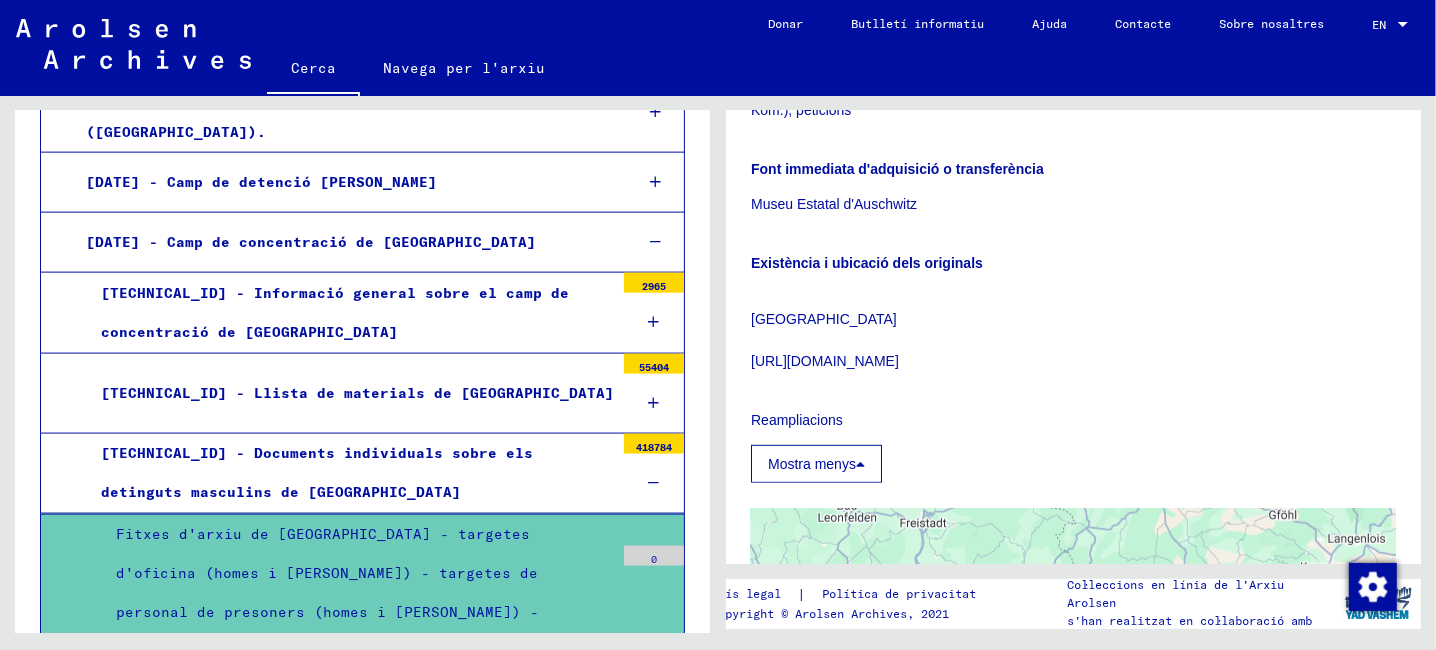 click on "Fitxes d'arxiu de [GEOGRAPHIC_DATA] - targetes d'oficina (homes i [PERSON_NAME]) - targetes de personal de presoners (homes i [PERSON_NAME]) - targetes d'oficina ([PERSON_NAME]) - ..." at bounding box center [357, 593] 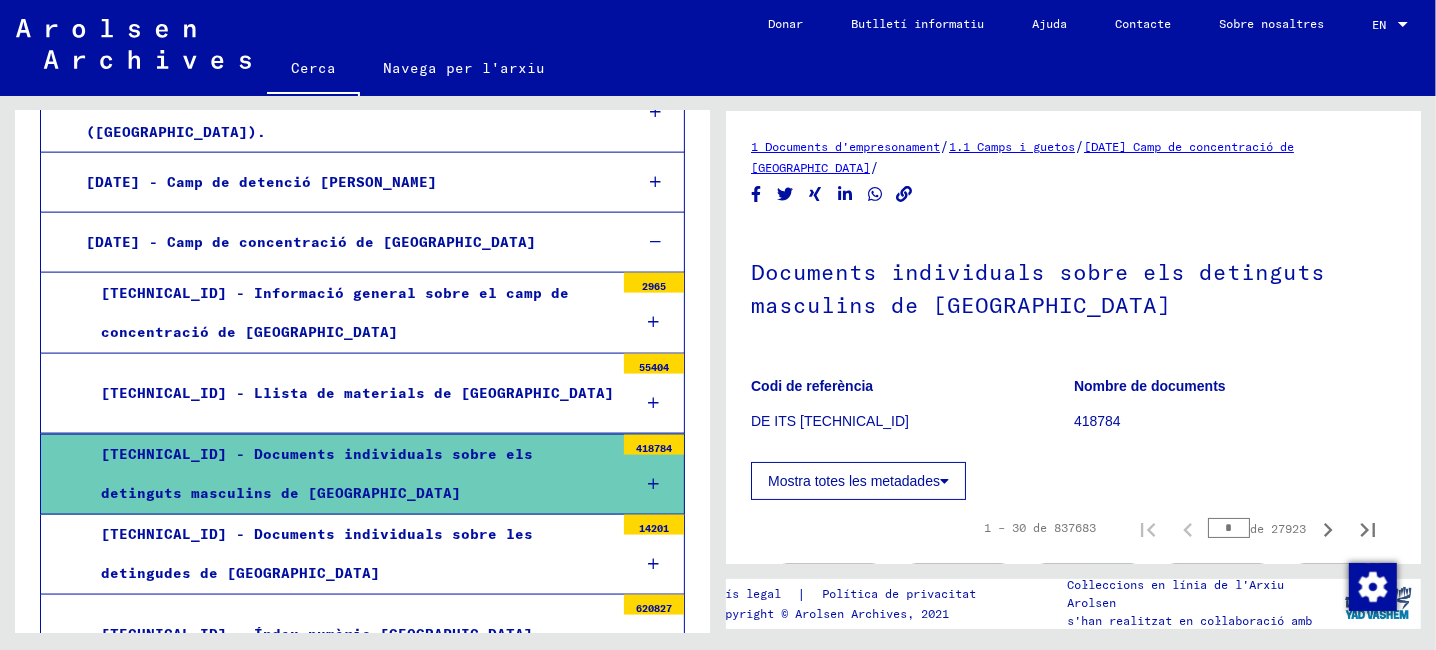click on "[TECHNICAL_ID] - Documents individuals sobre les detingudes de [GEOGRAPHIC_DATA]" at bounding box center (350, 554) 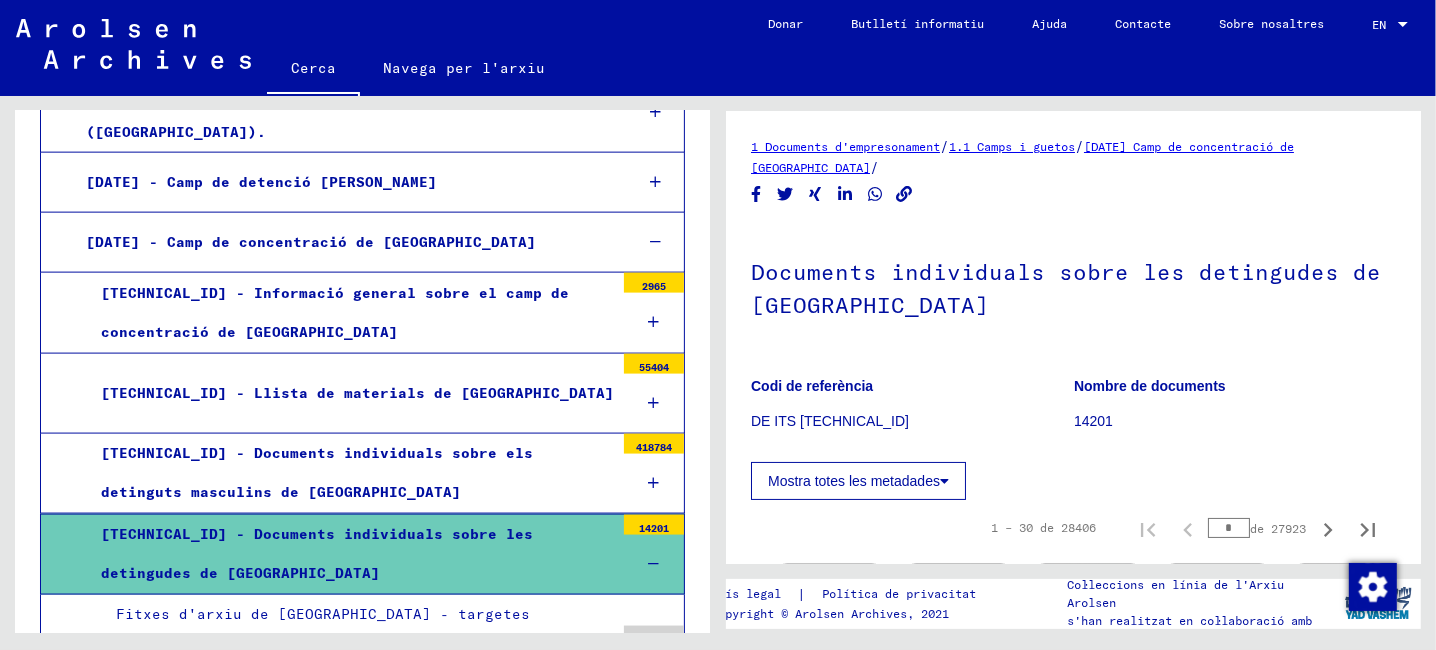 drag, startPoint x: 196, startPoint y: 326, endPoint x: 308, endPoint y: 361, distance: 117.341385 